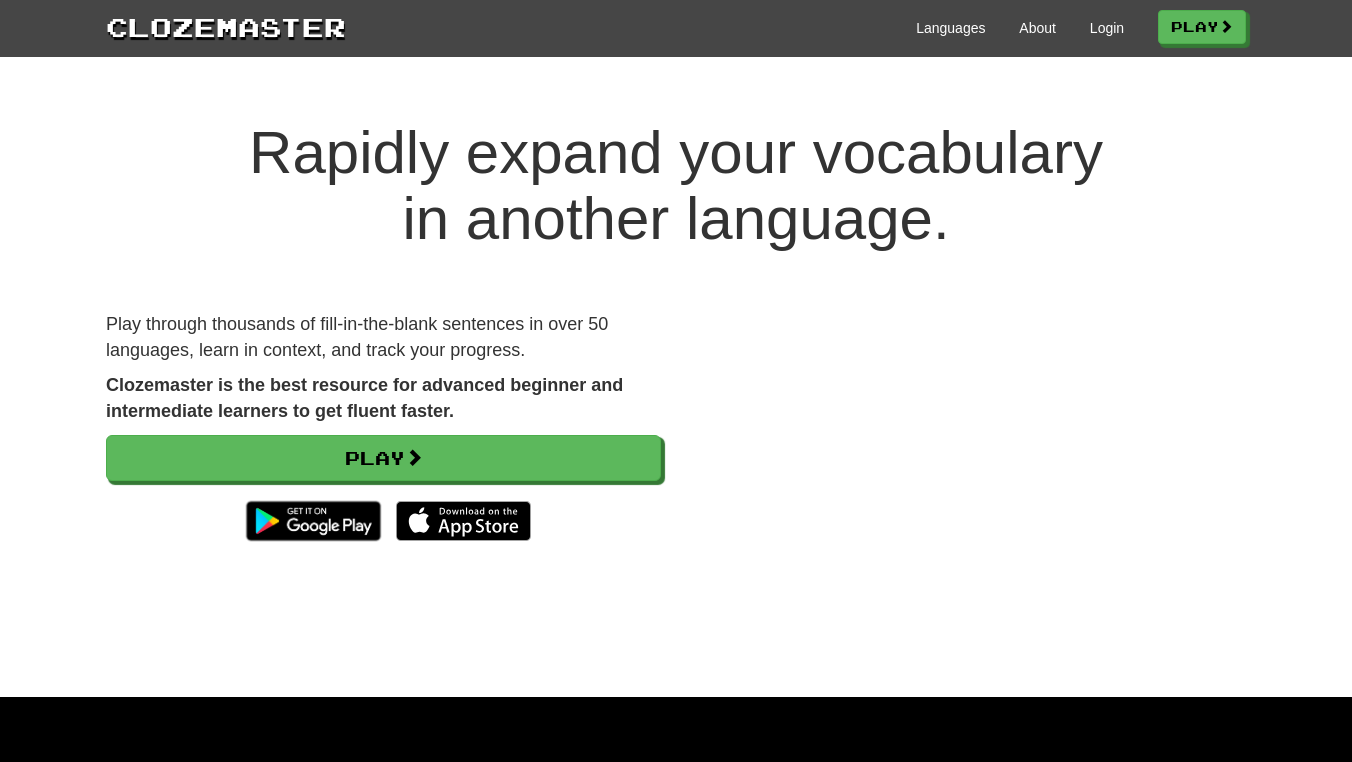 scroll, scrollTop: 0, scrollLeft: 0, axis: both 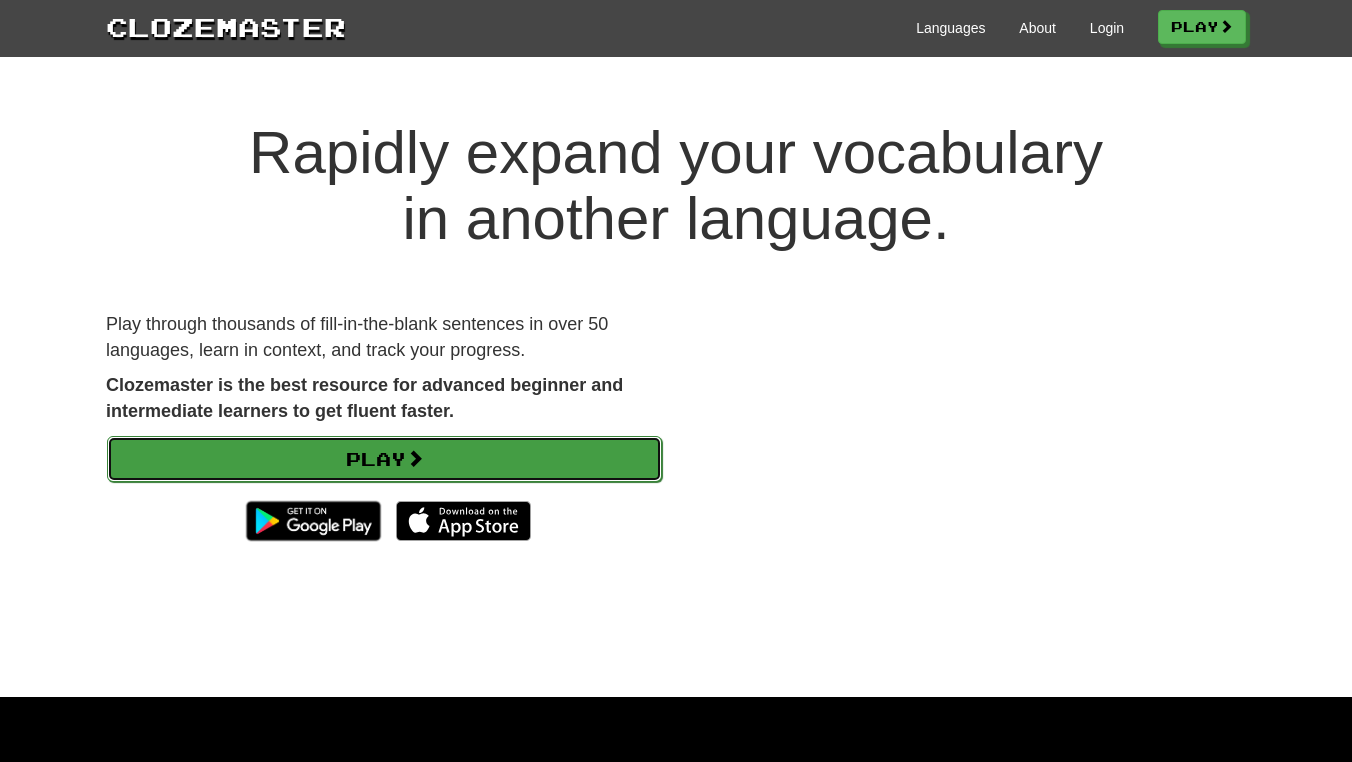click on "Play" at bounding box center (384, 459) 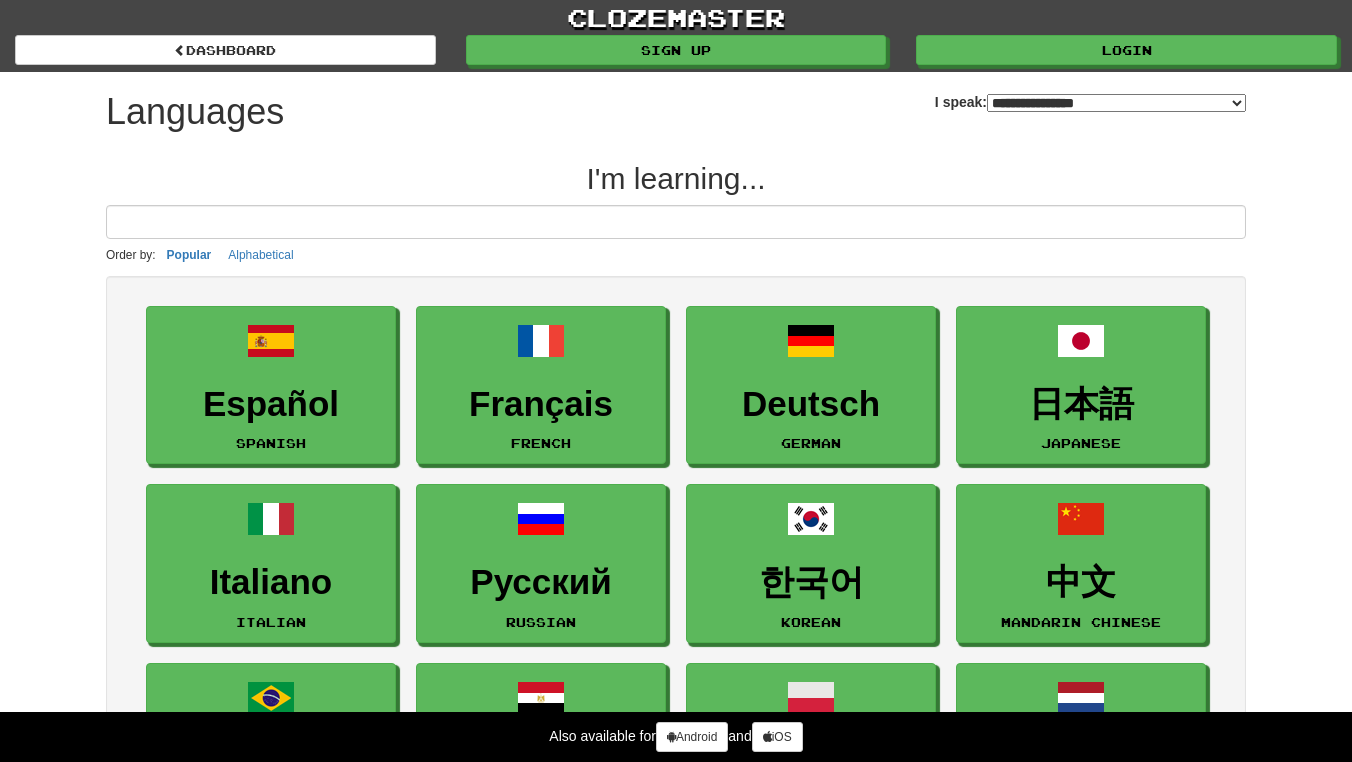 select on "*******" 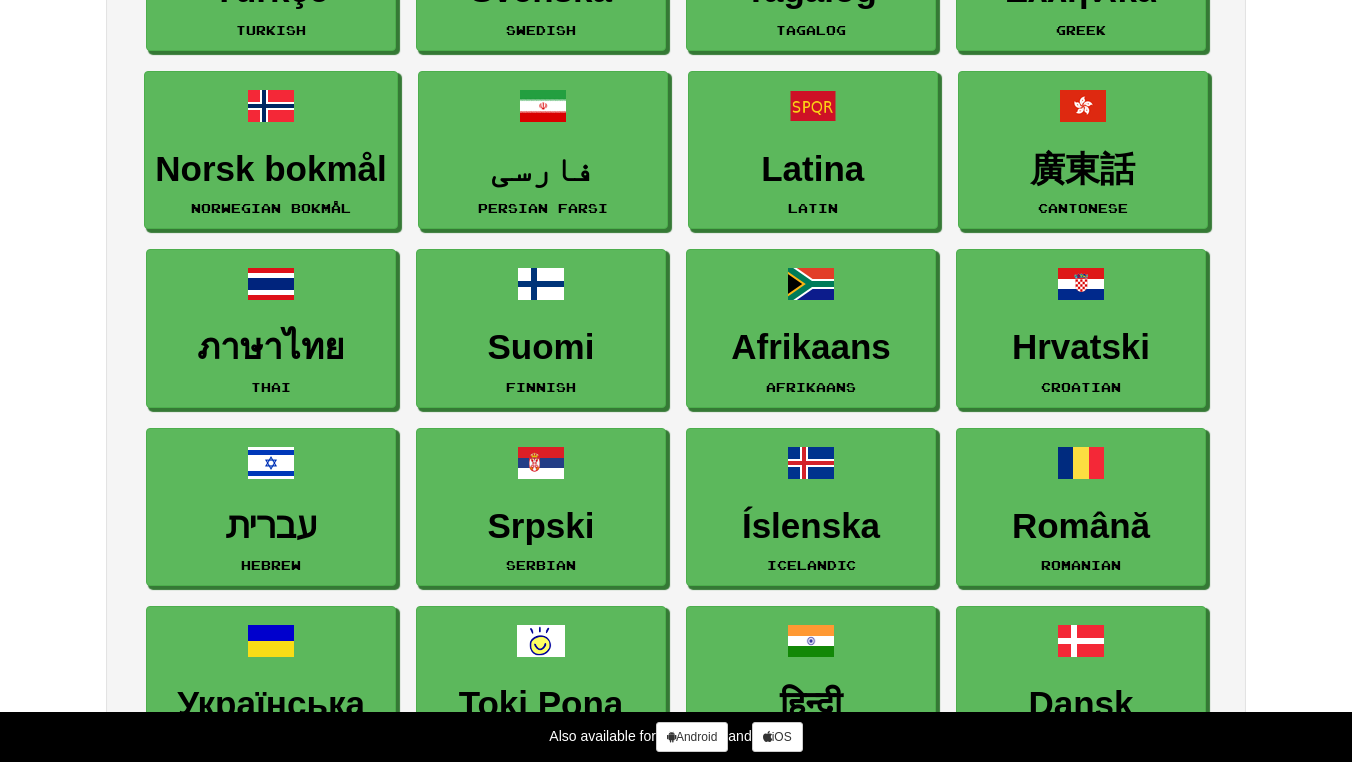 scroll, scrollTop: 843, scrollLeft: 0, axis: vertical 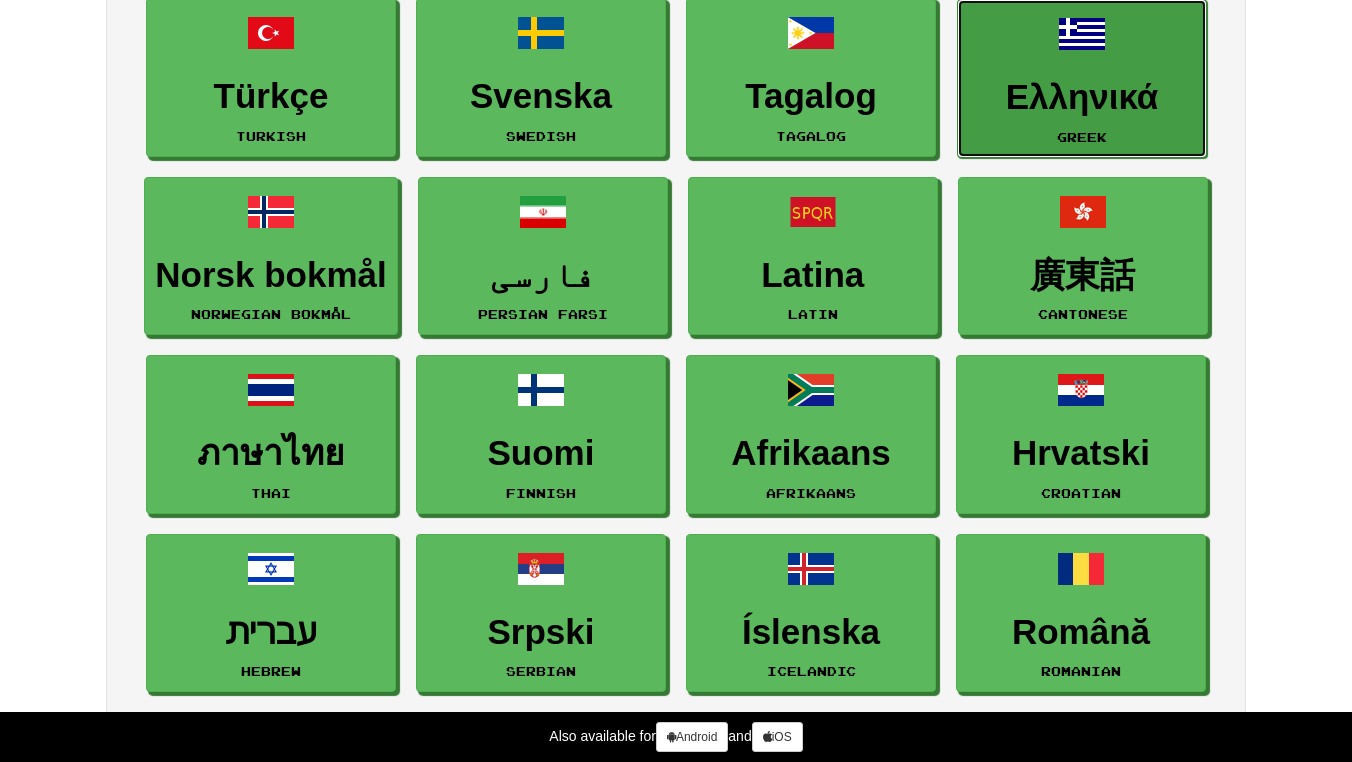 click on "Ελληνικά" at bounding box center (1082, 97) 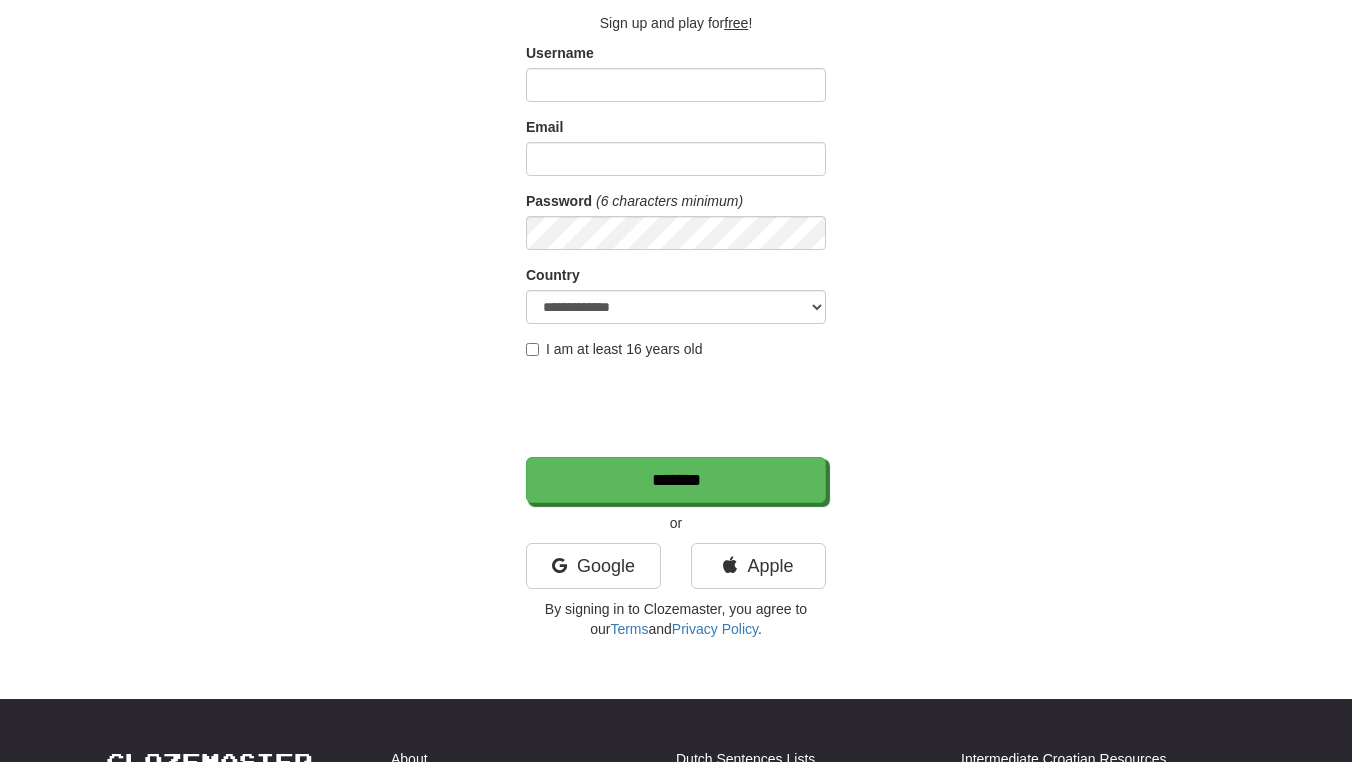 scroll, scrollTop: 0, scrollLeft: 0, axis: both 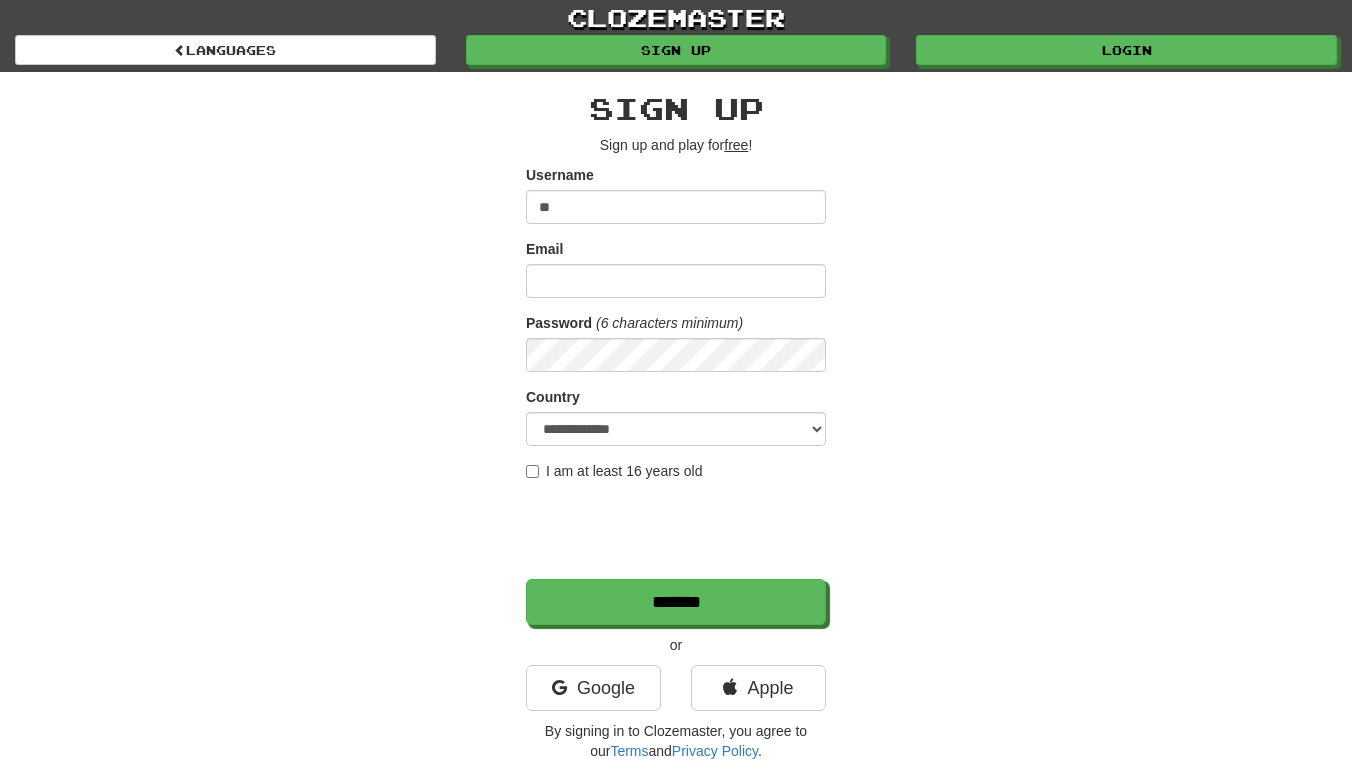 type on "*" 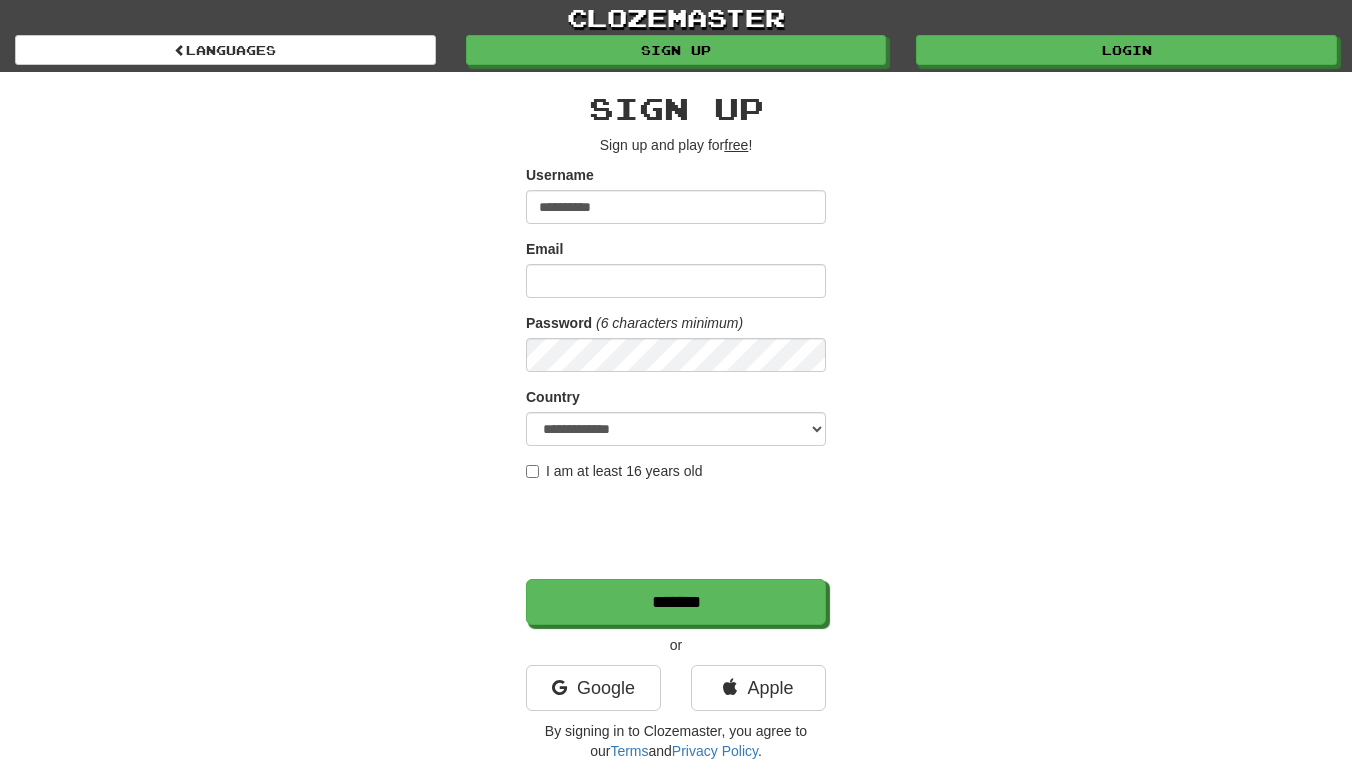 type on "**********" 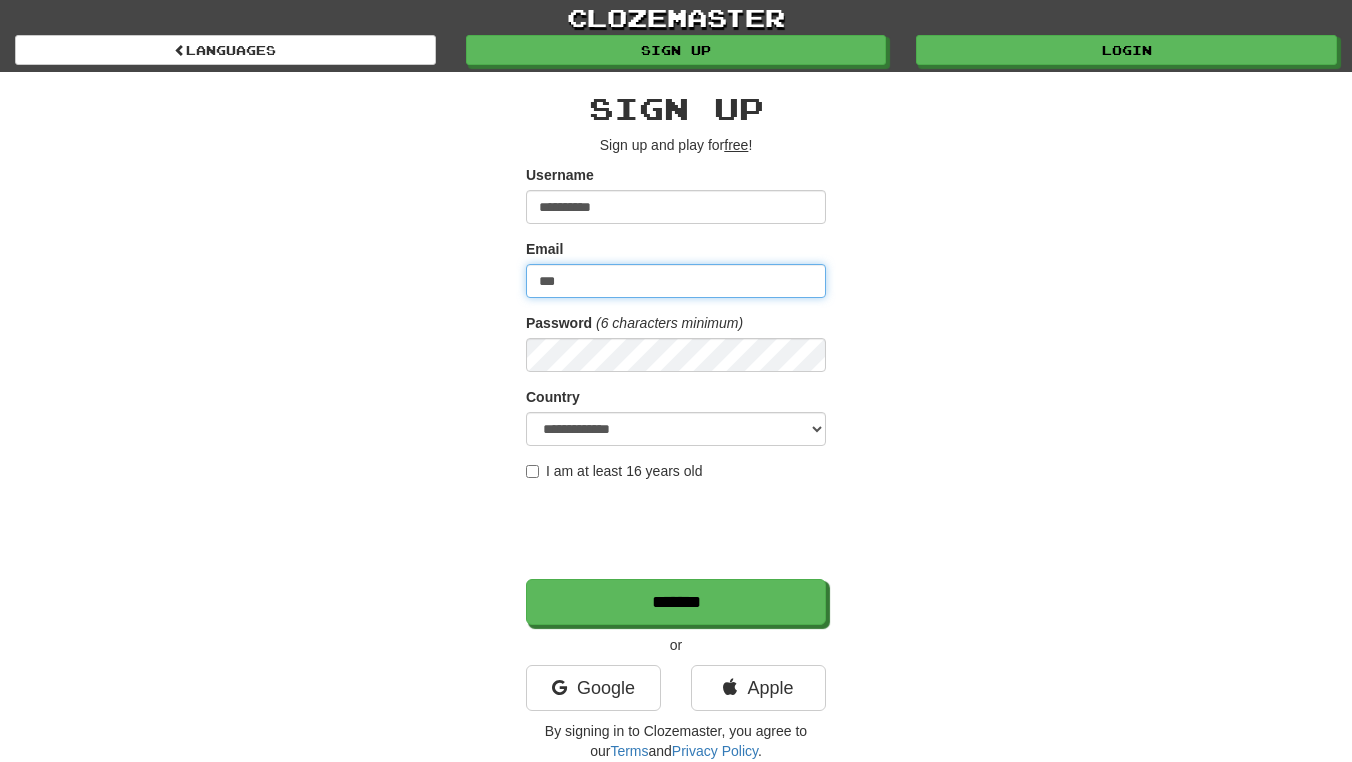 type on "**********" 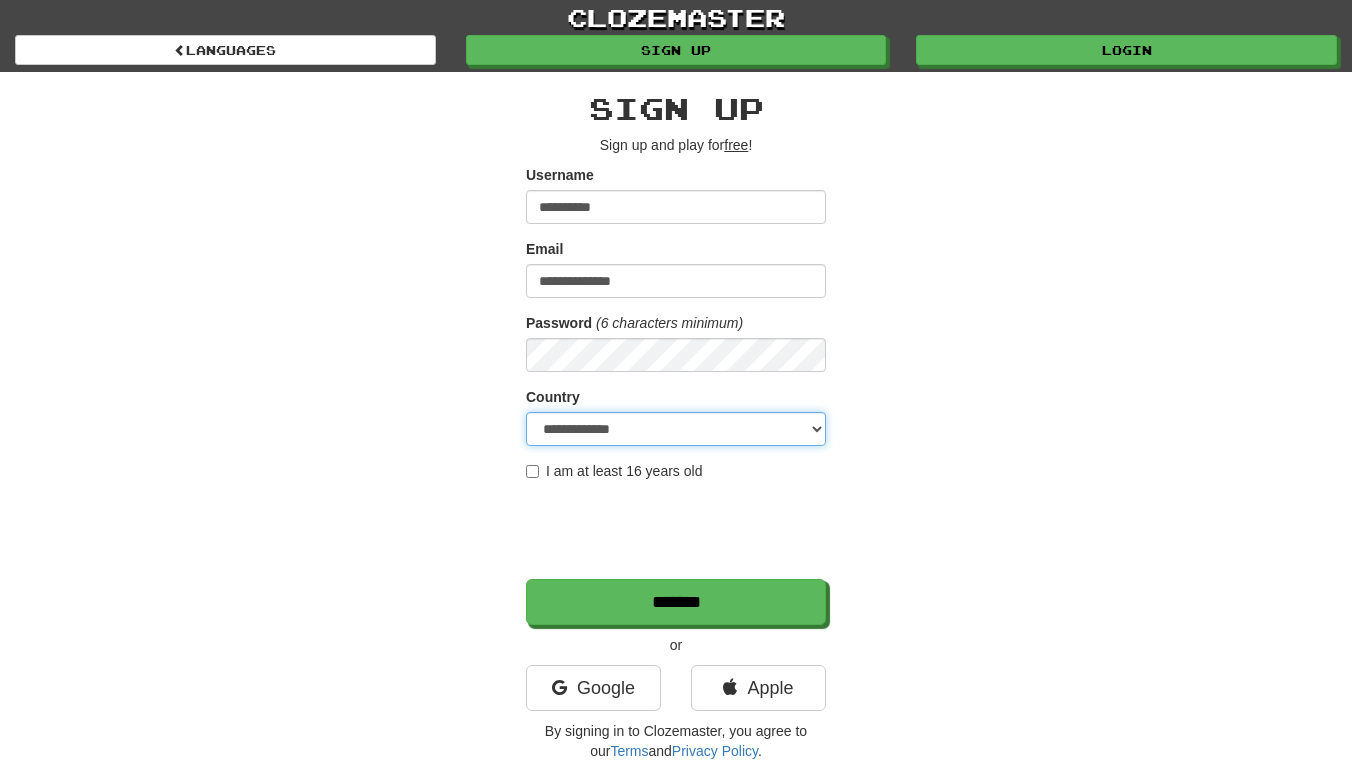 select on "**" 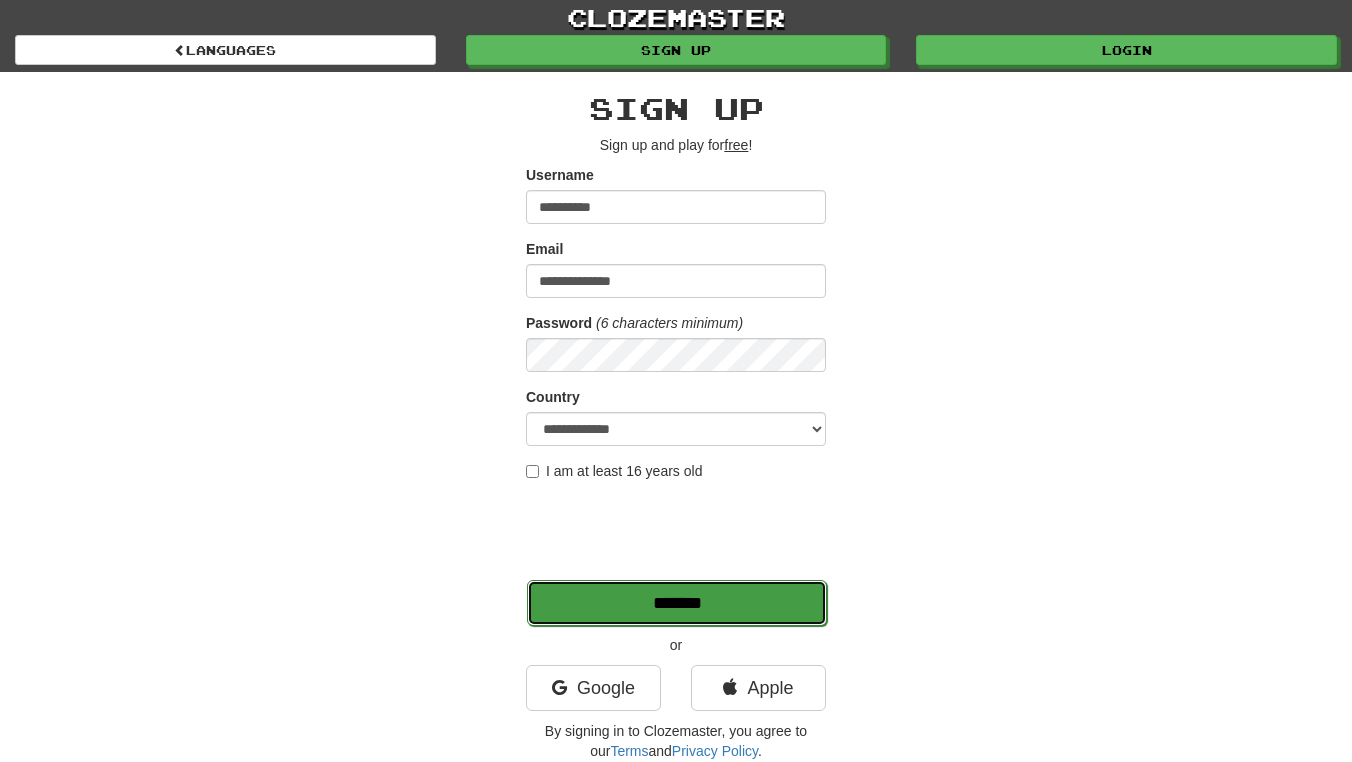 click on "*******" at bounding box center (677, 603) 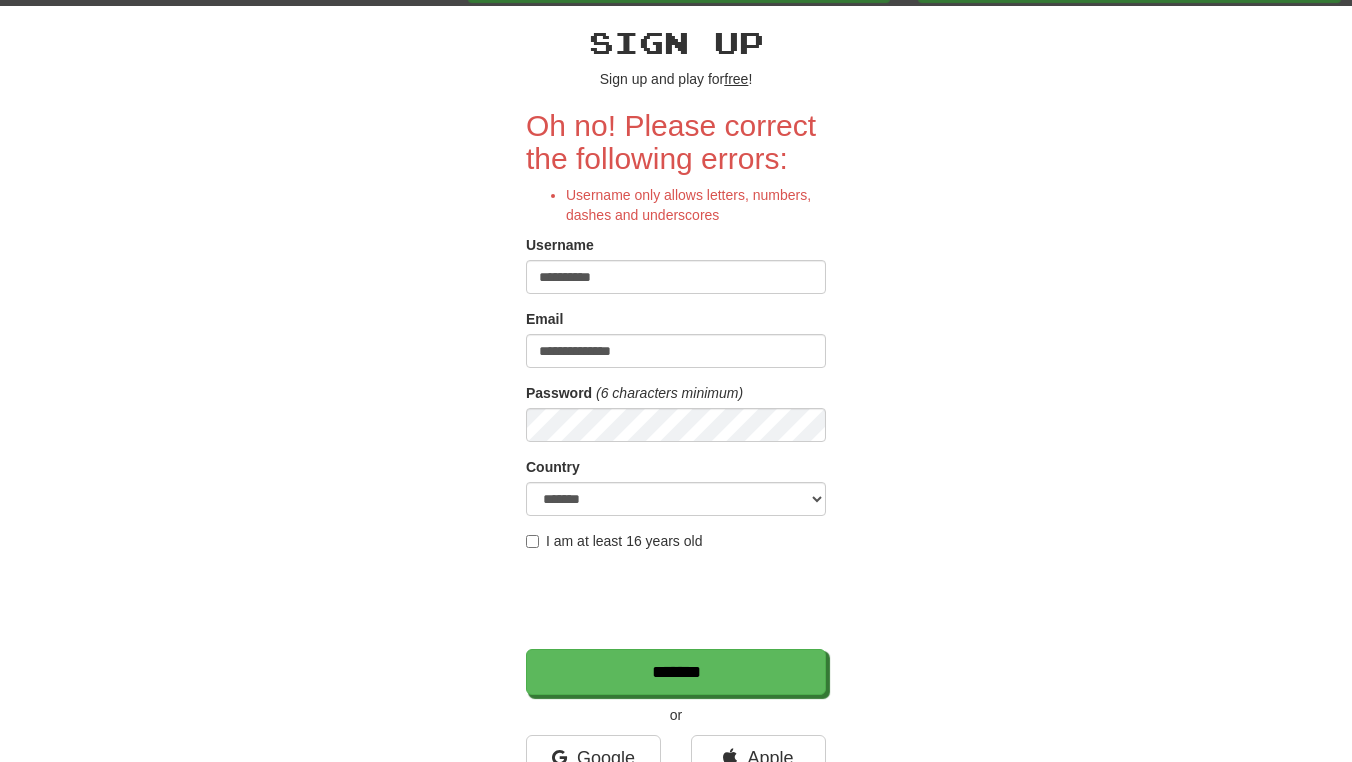 scroll, scrollTop: 71, scrollLeft: 0, axis: vertical 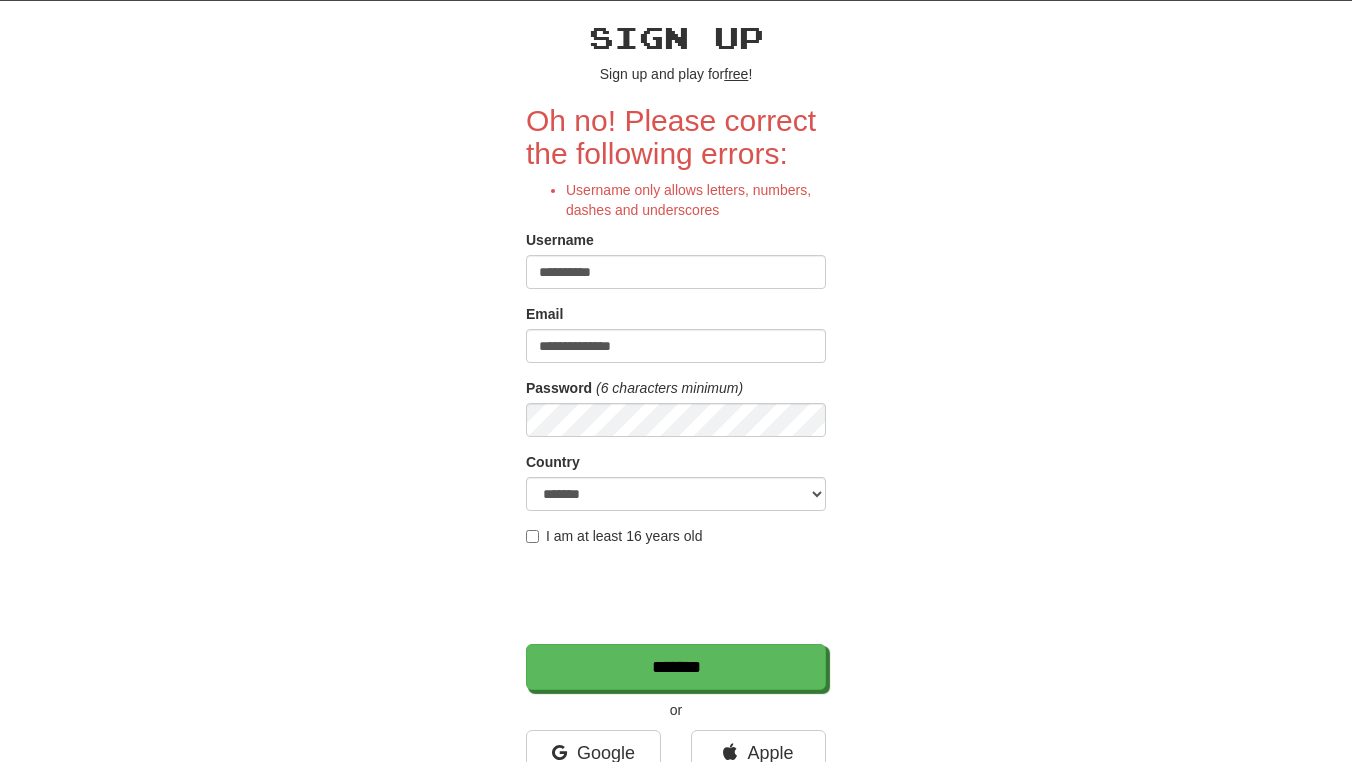 click on "**********" at bounding box center [676, 272] 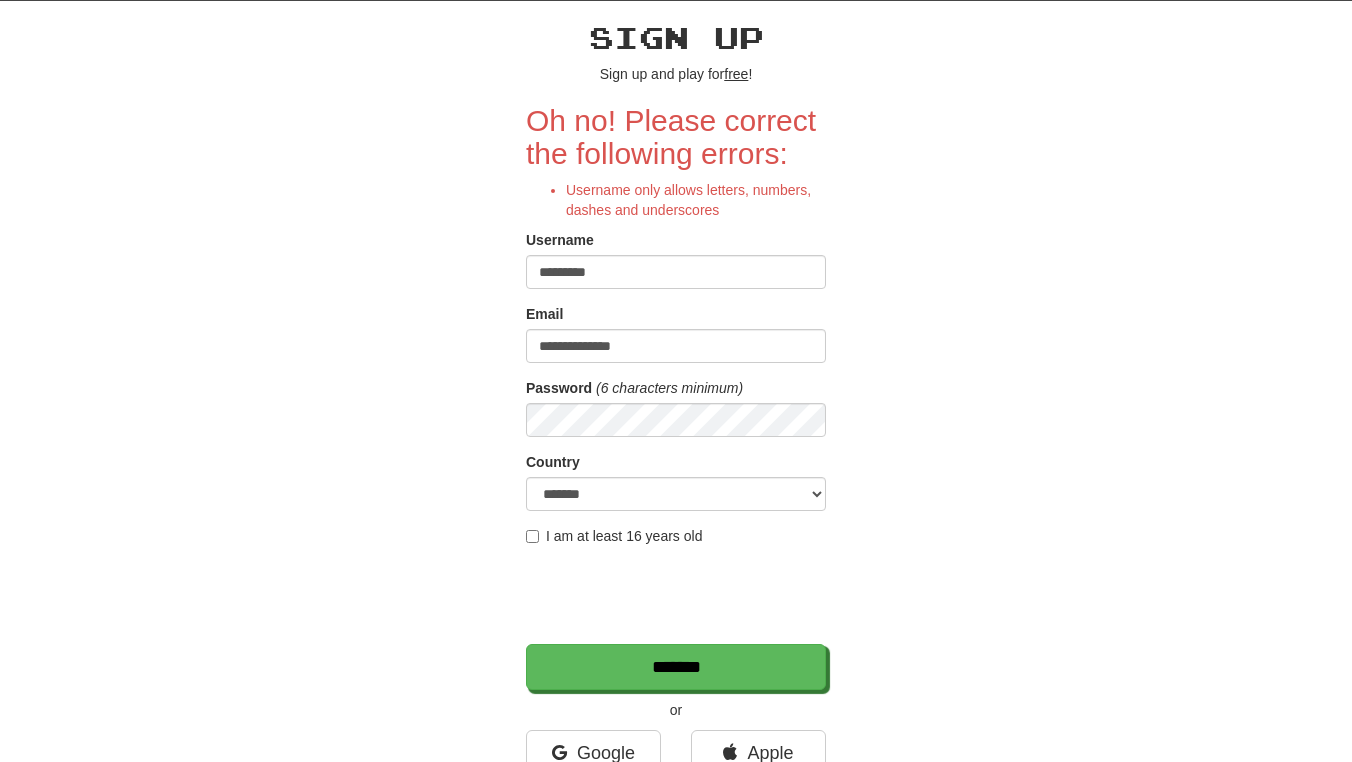 type on "*********" 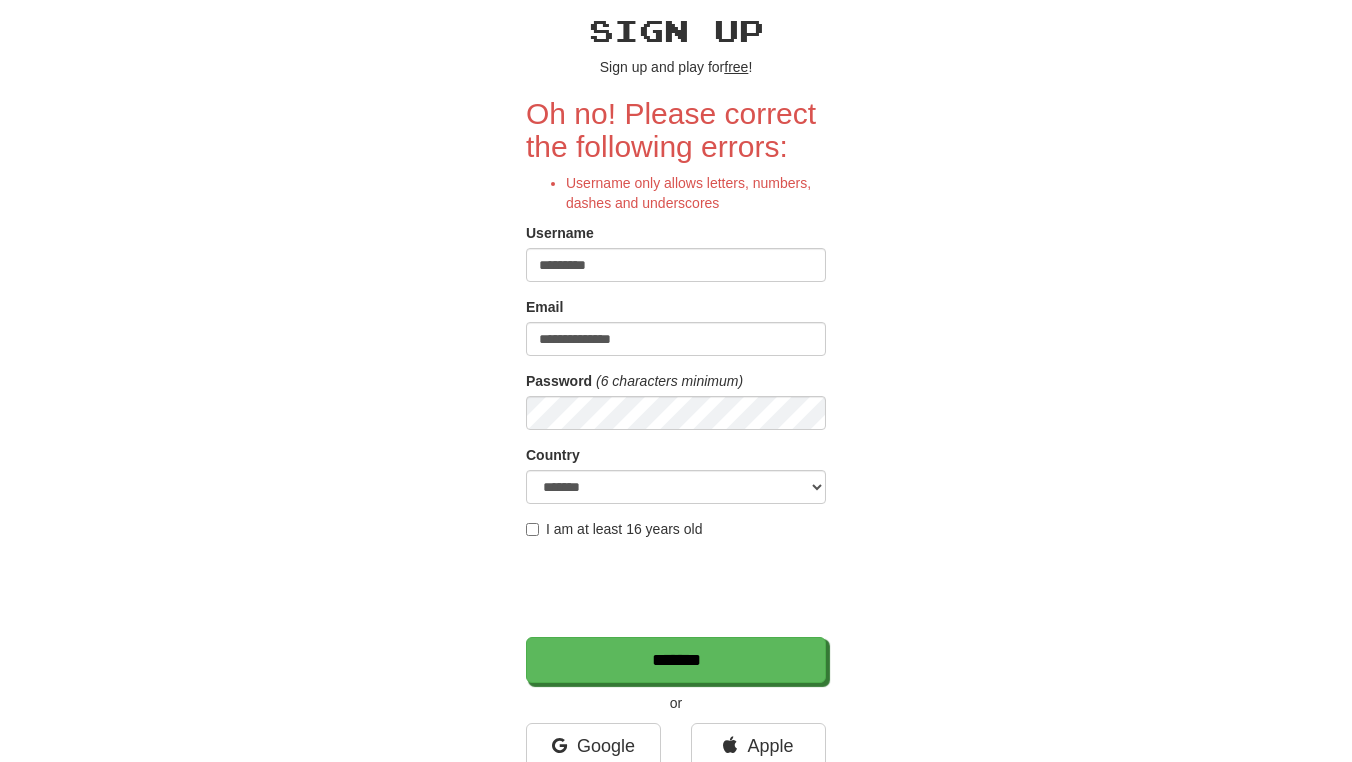 scroll, scrollTop: 79, scrollLeft: 0, axis: vertical 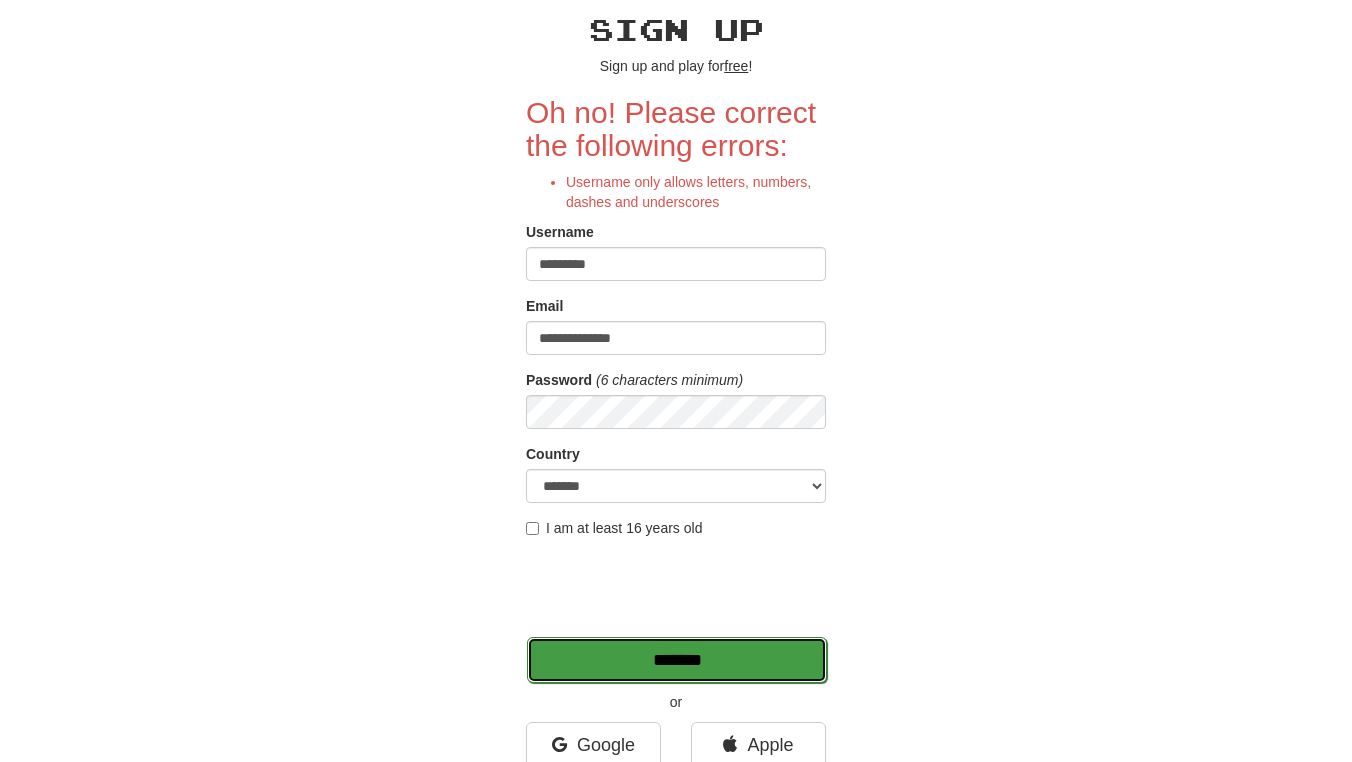 click on "*******" at bounding box center (677, 660) 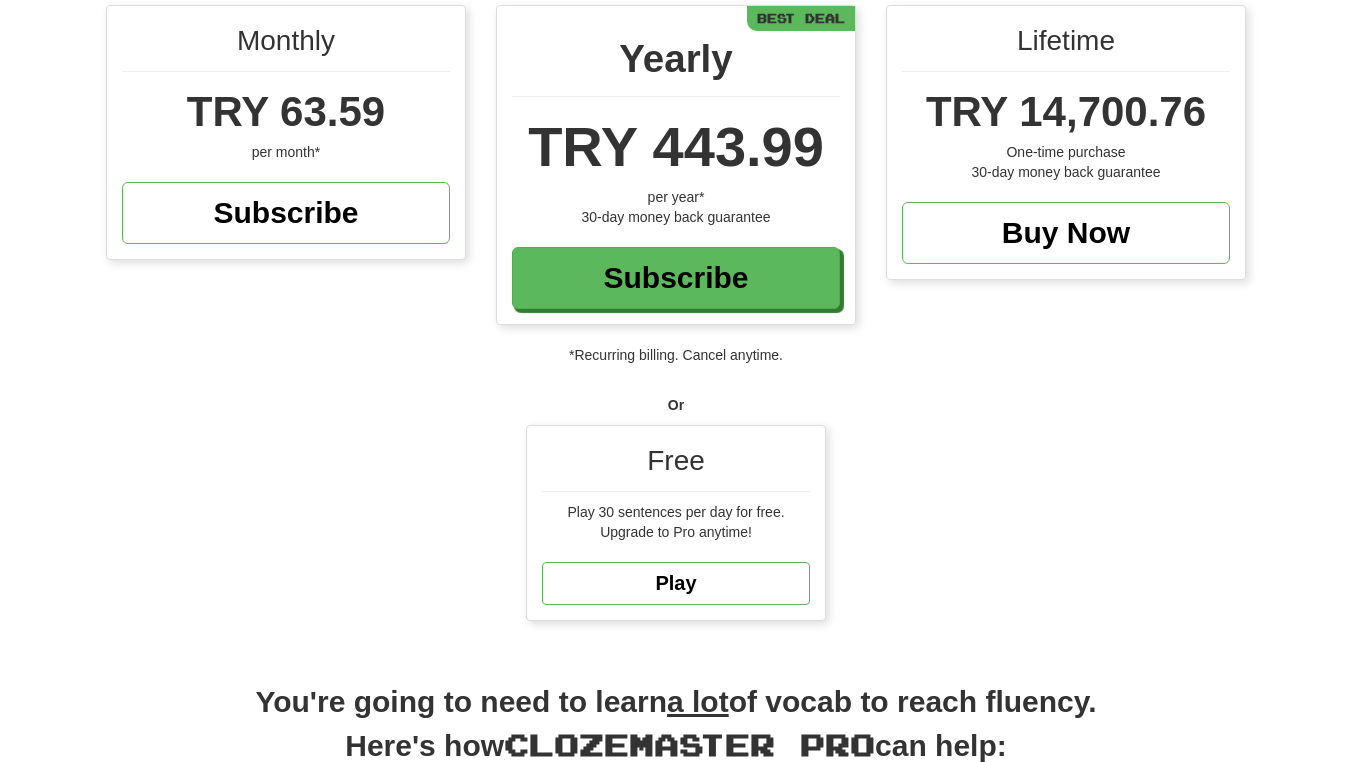 scroll, scrollTop: 308, scrollLeft: 0, axis: vertical 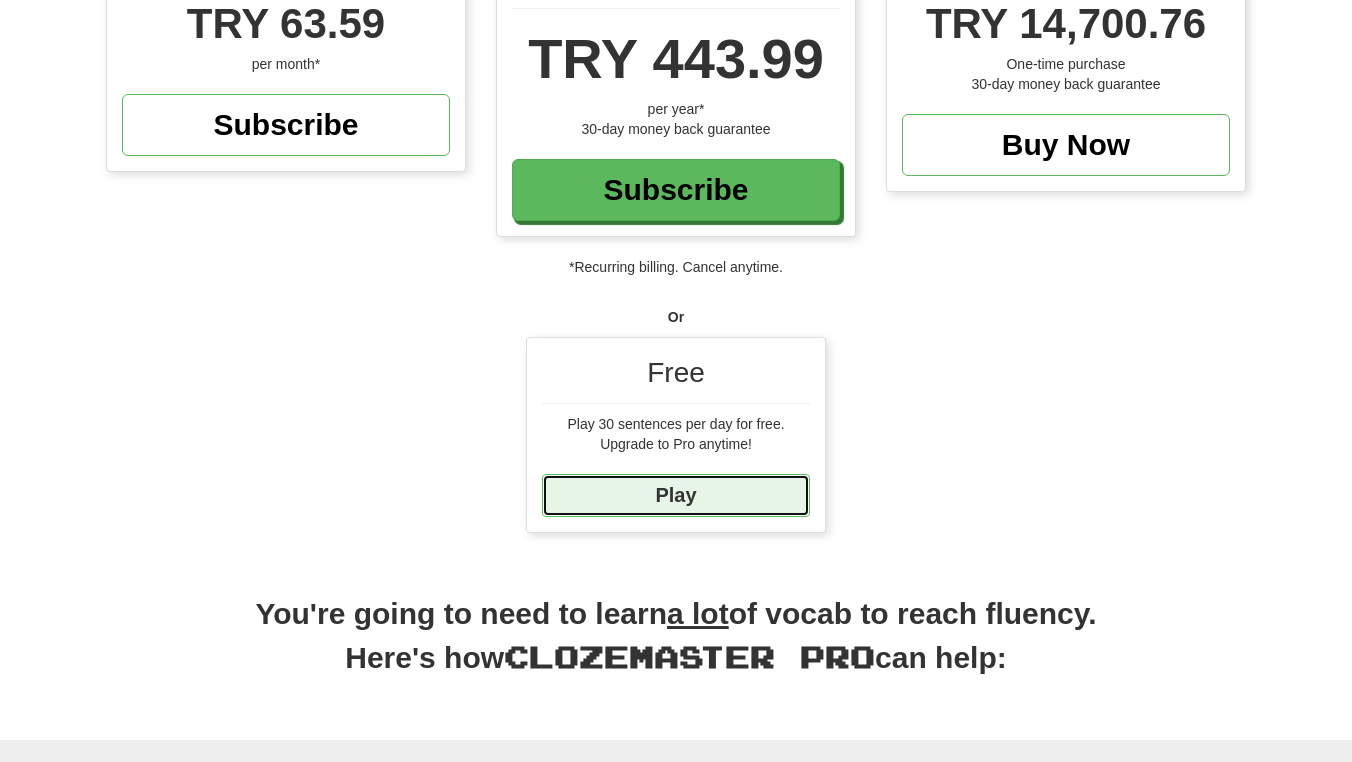 click on "Play" at bounding box center (676, 495) 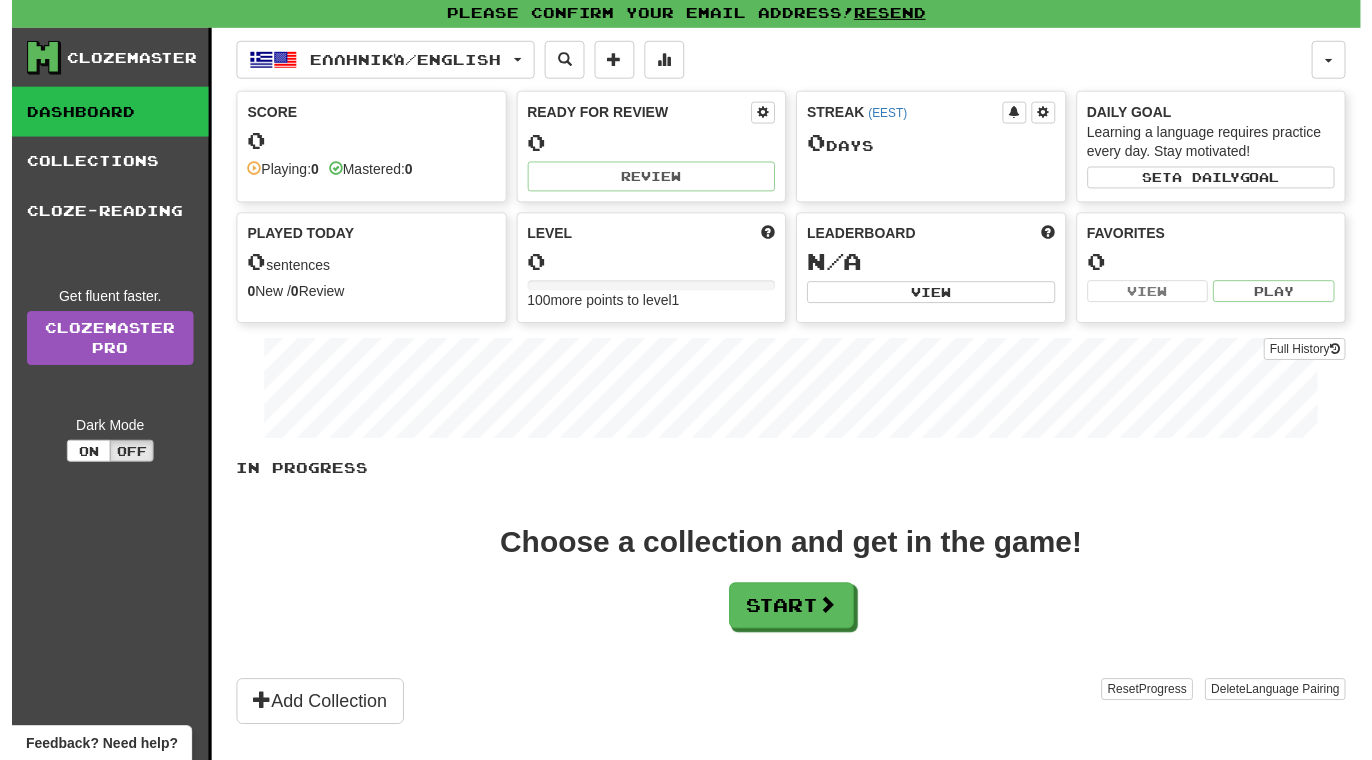 scroll, scrollTop: 0, scrollLeft: 0, axis: both 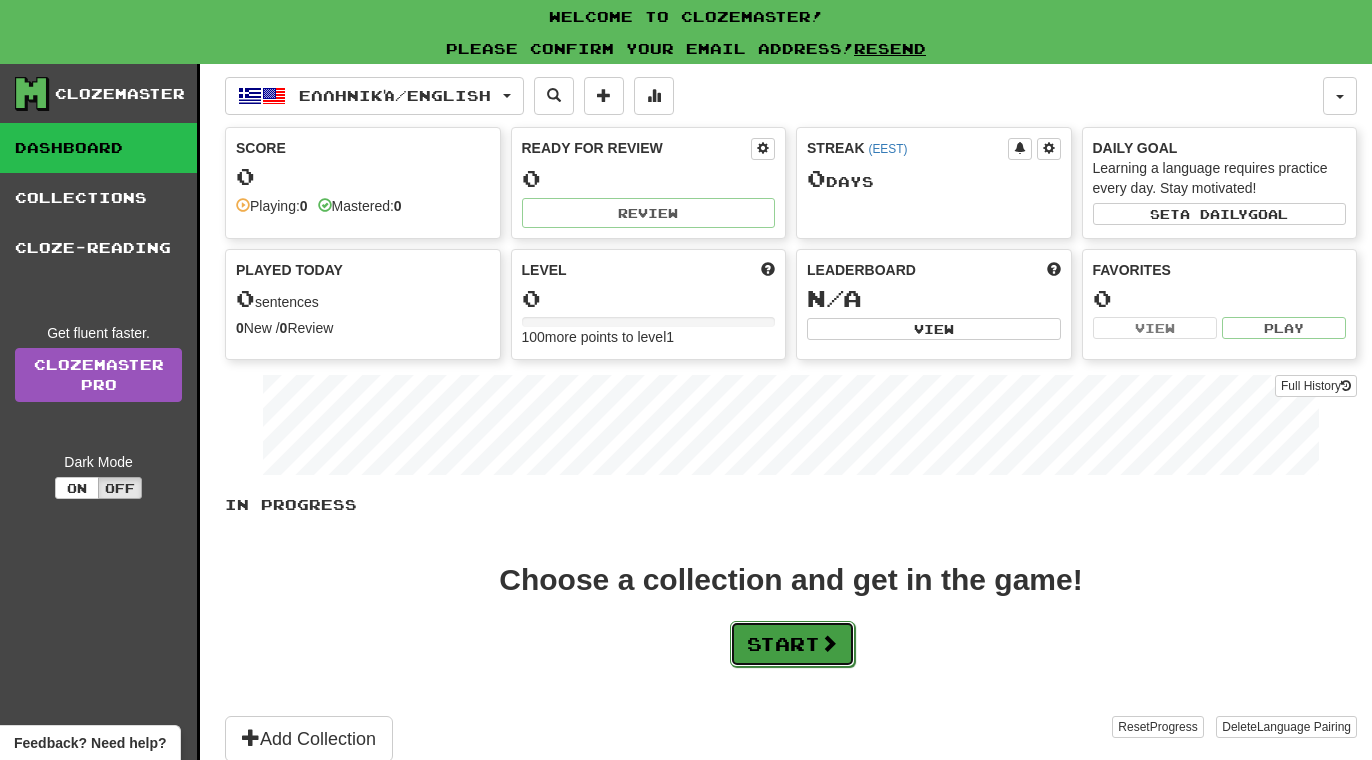 click on "Start" at bounding box center [792, 644] 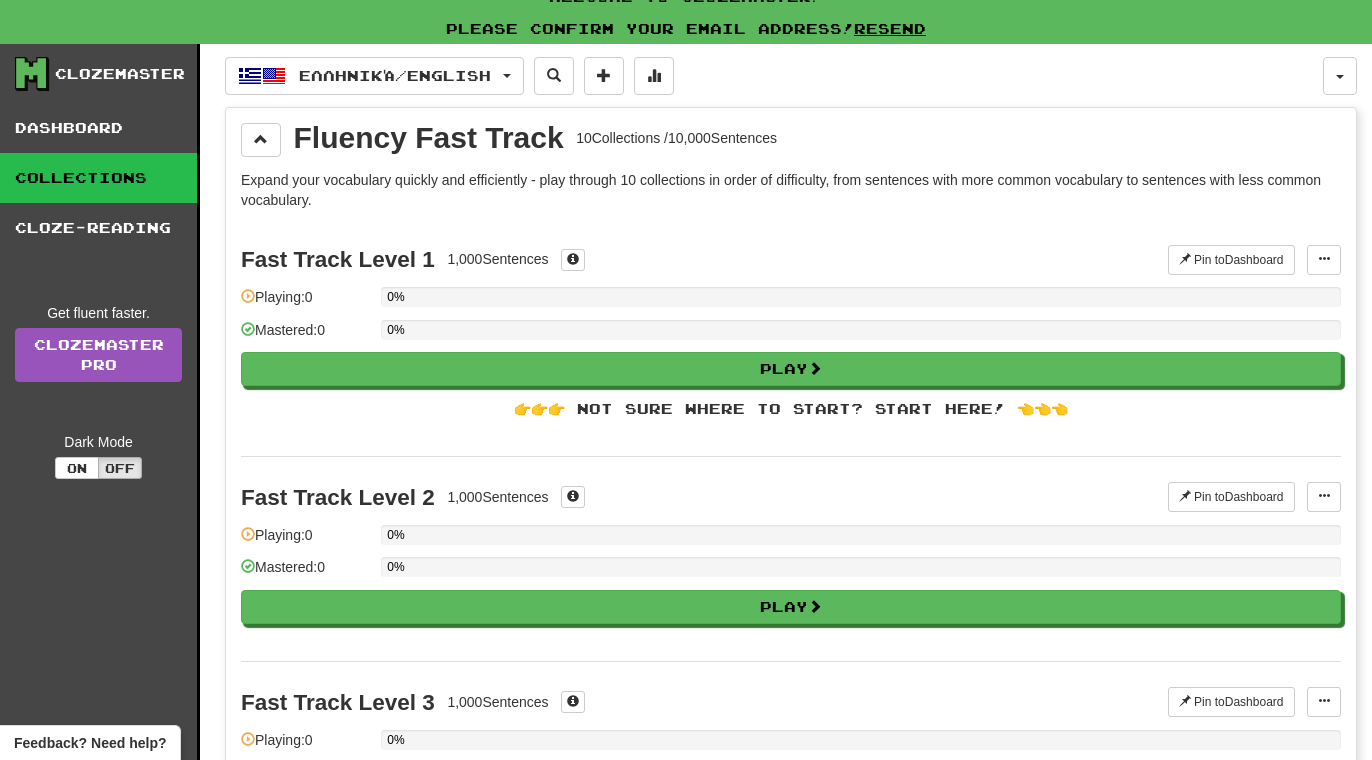 scroll, scrollTop: 17, scrollLeft: 0, axis: vertical 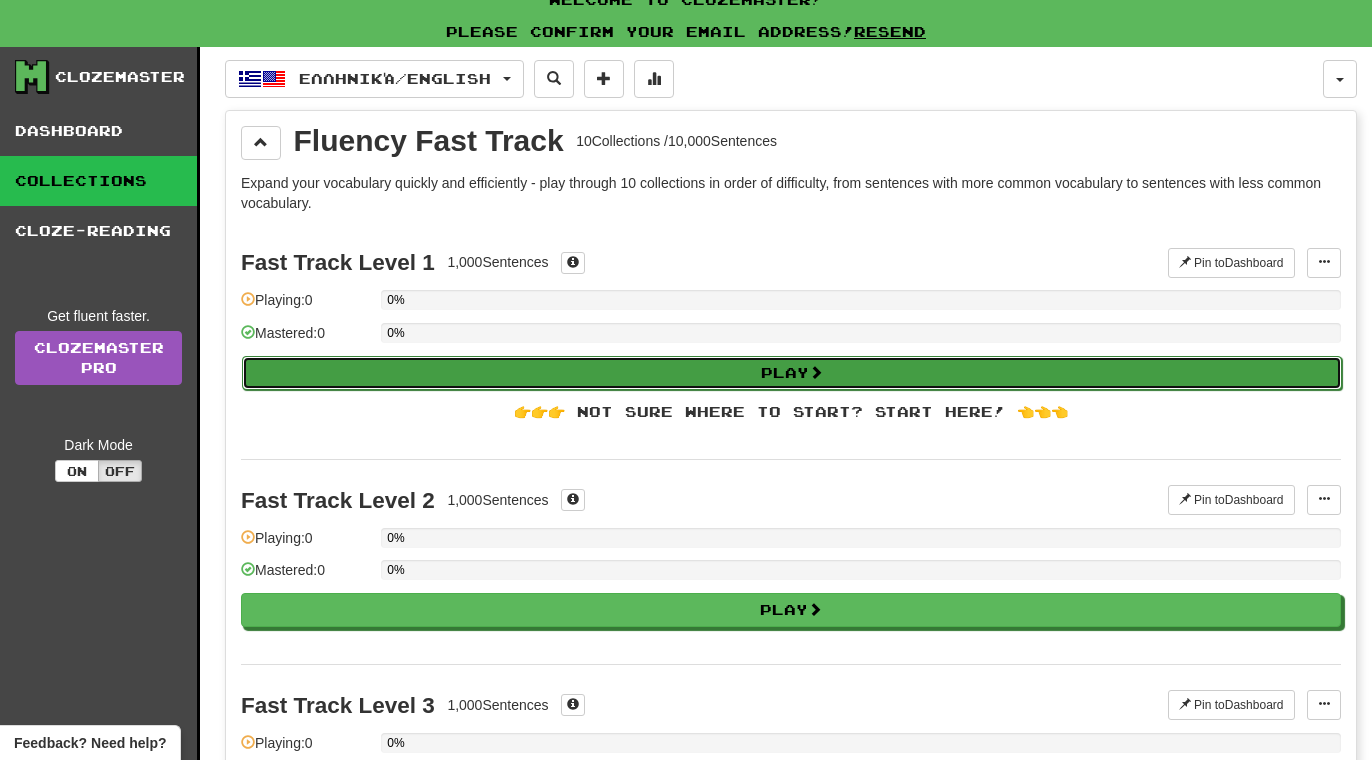 click on "Play" at bounding box center [792, 373] 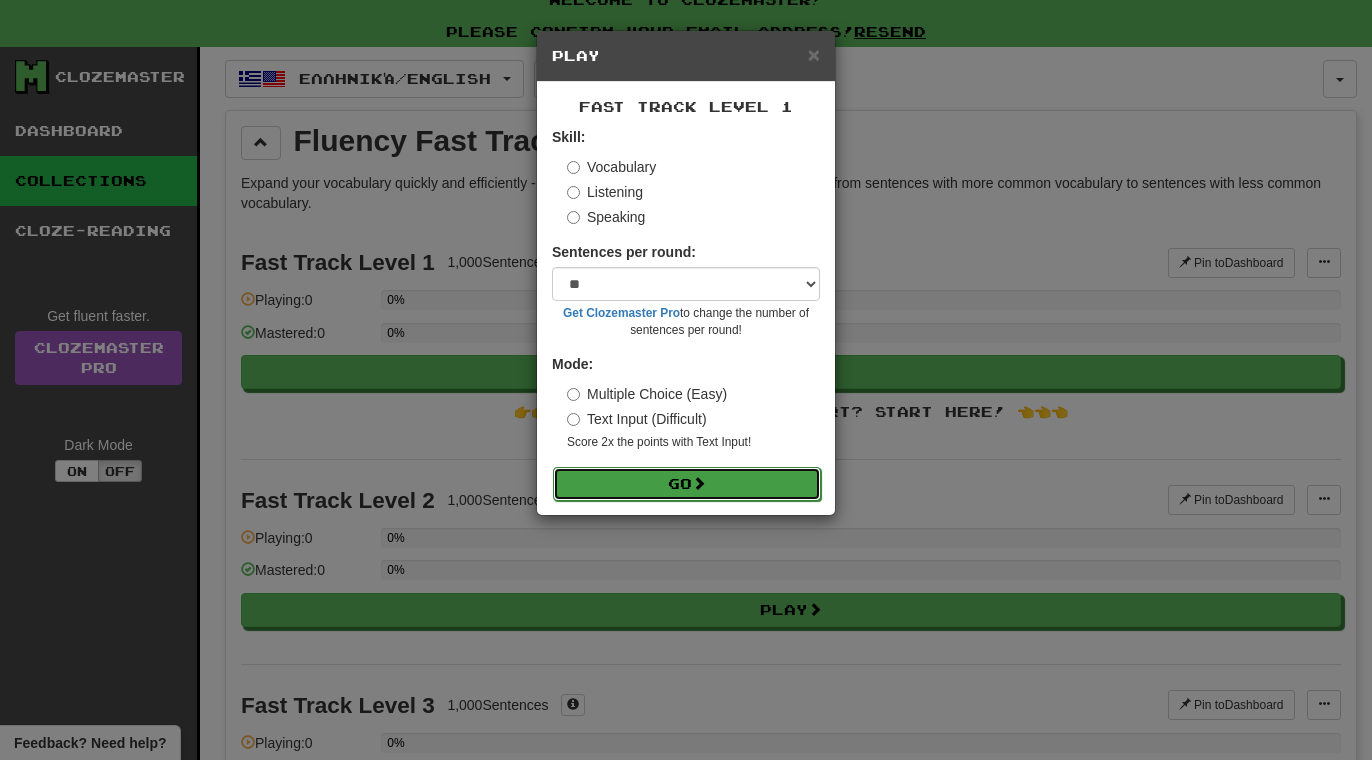click on "Go" at bounding box center (687, 484) 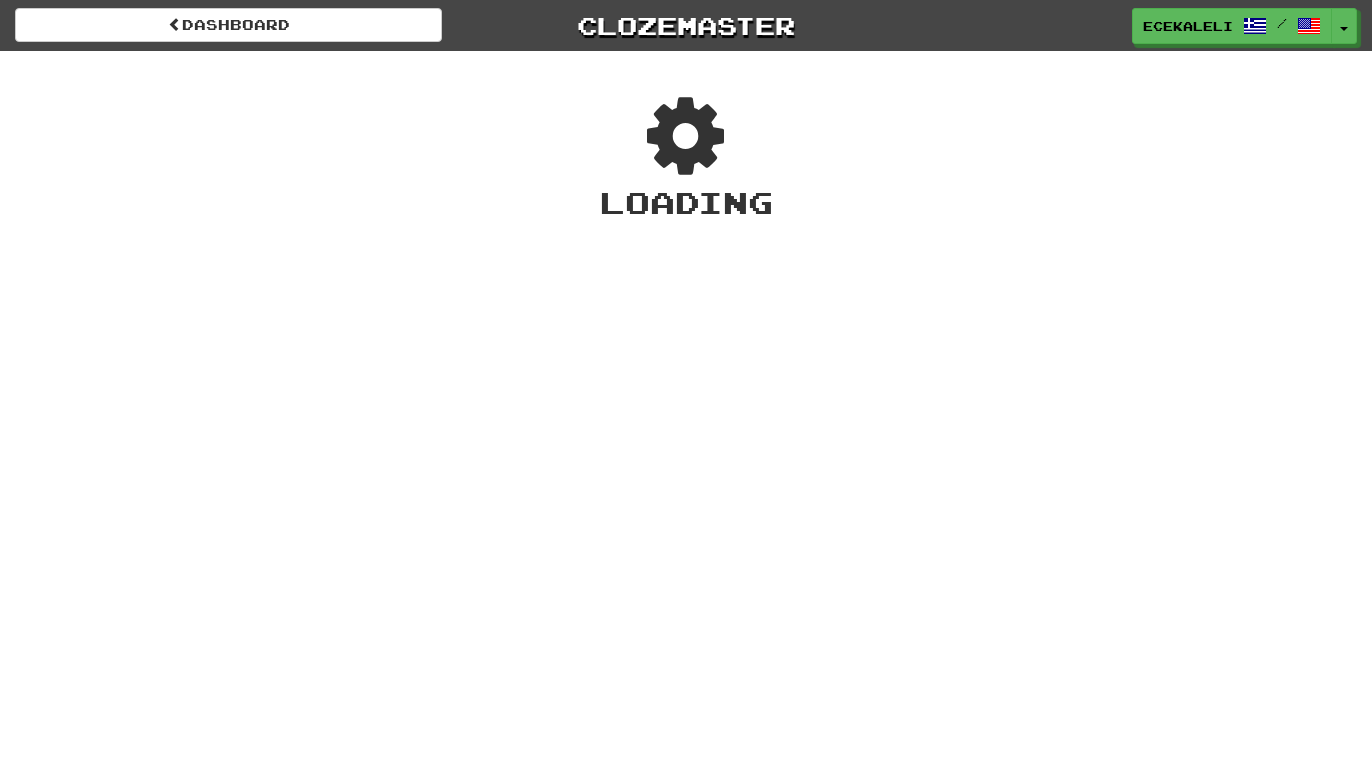scroll, scrollTop: 0, scrollLeft: 0, axis: both 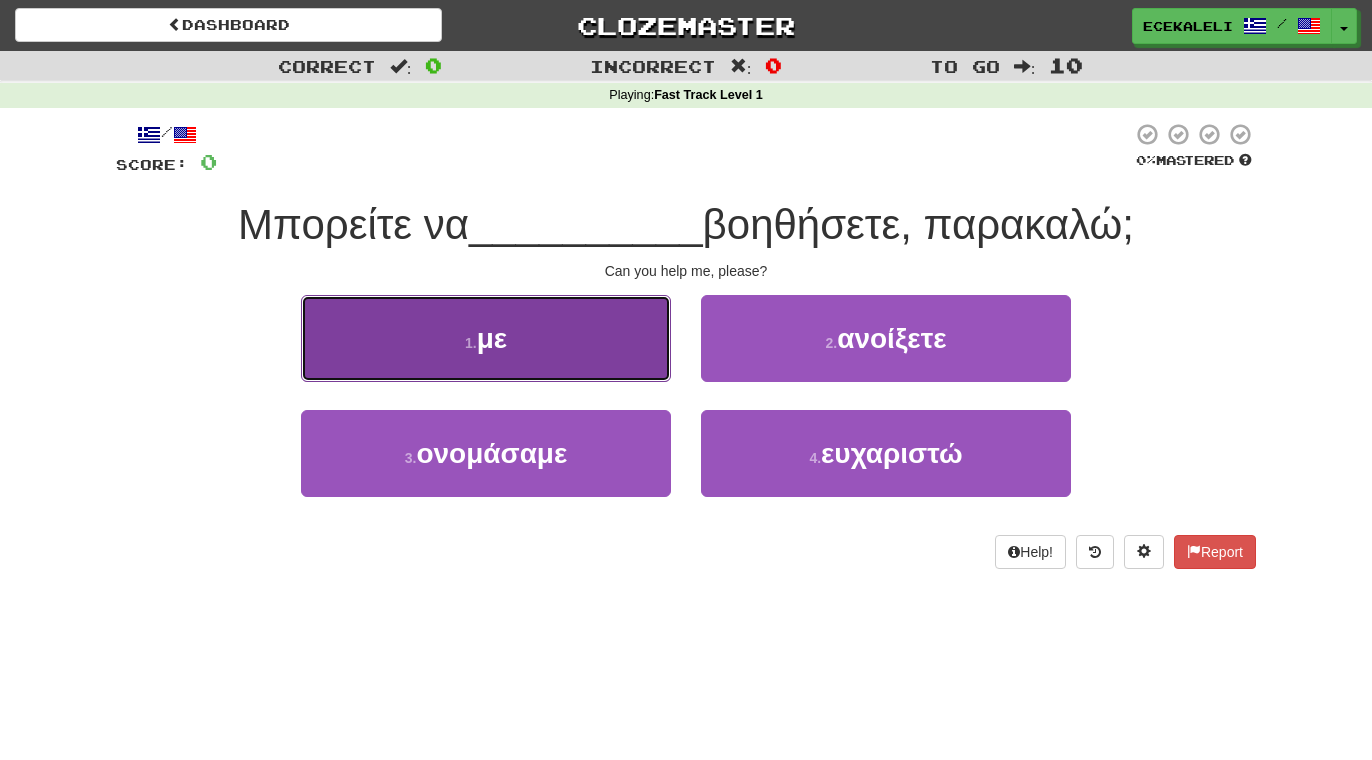 click on "1 .  με" at bounding box center [486, 338] 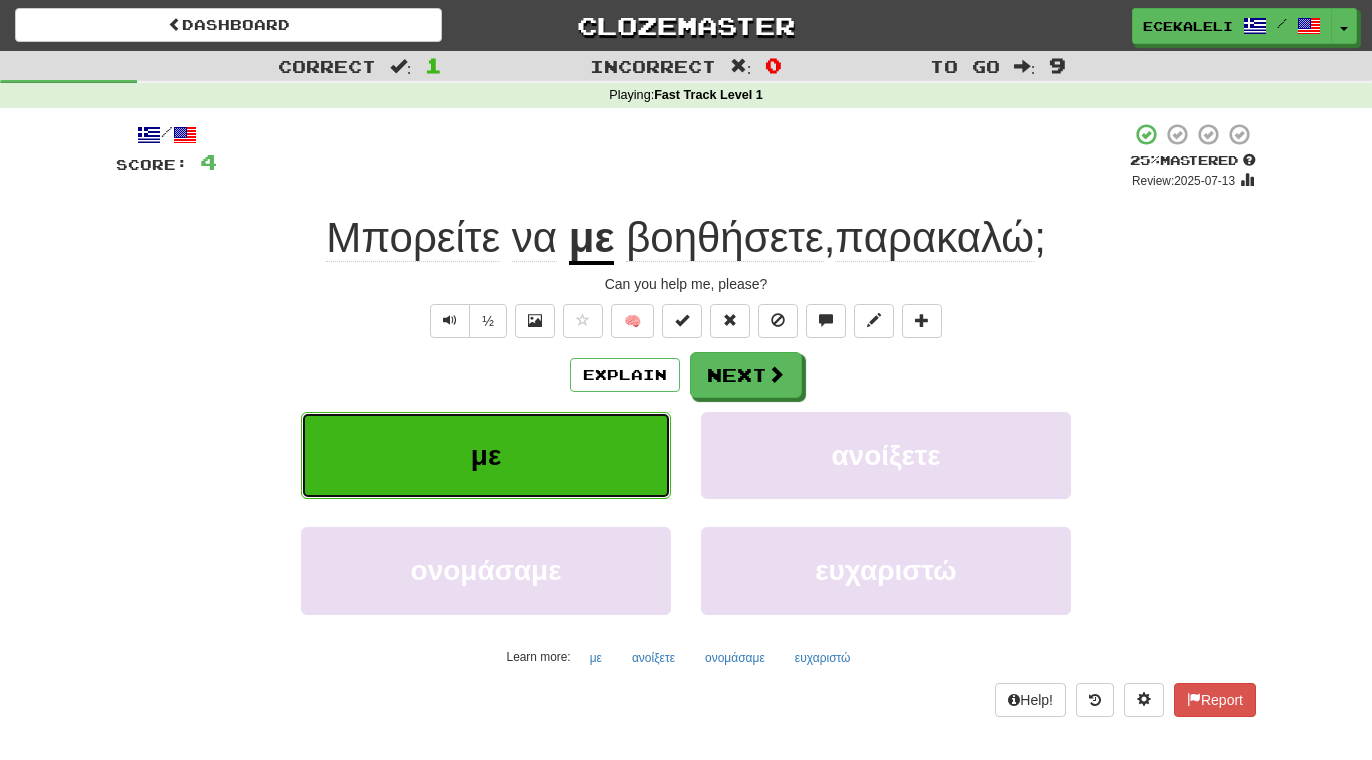 type 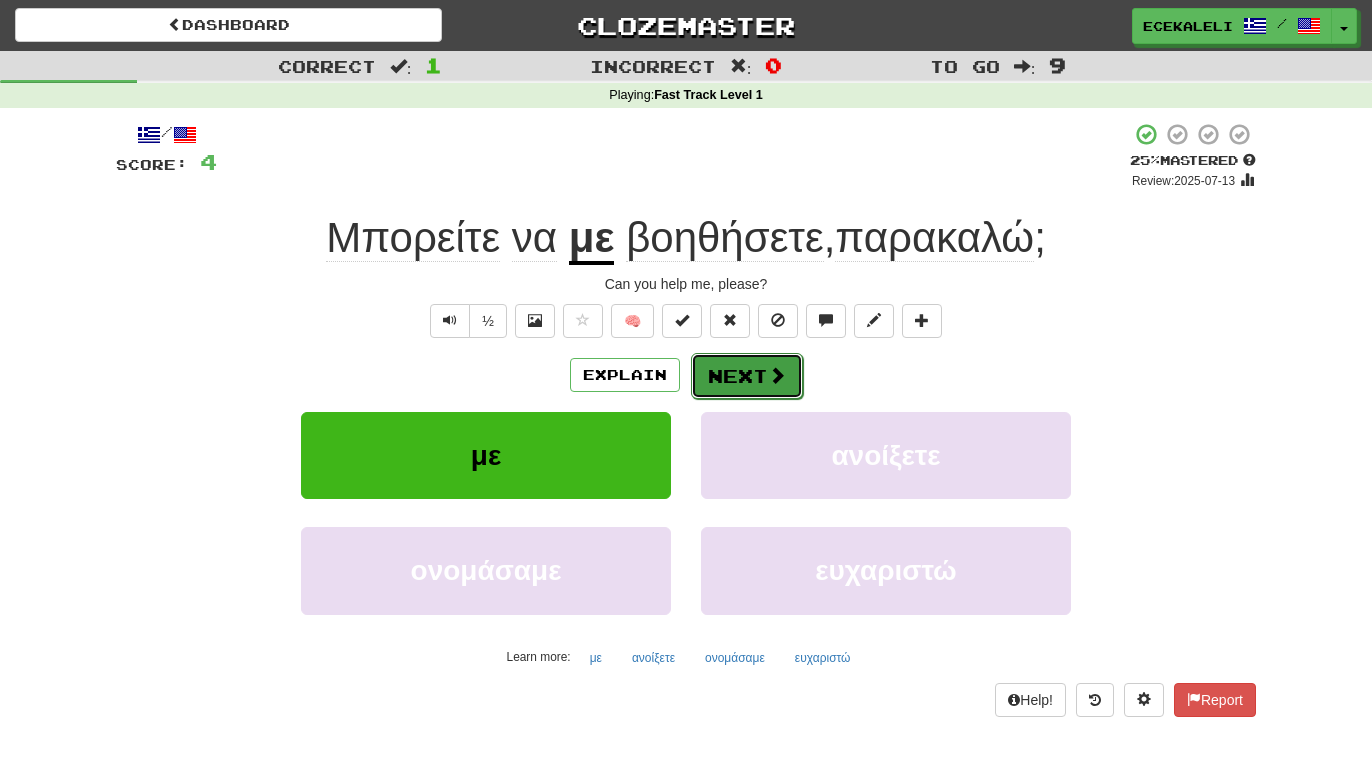 click on "Next" at bounding box center [747, 376] 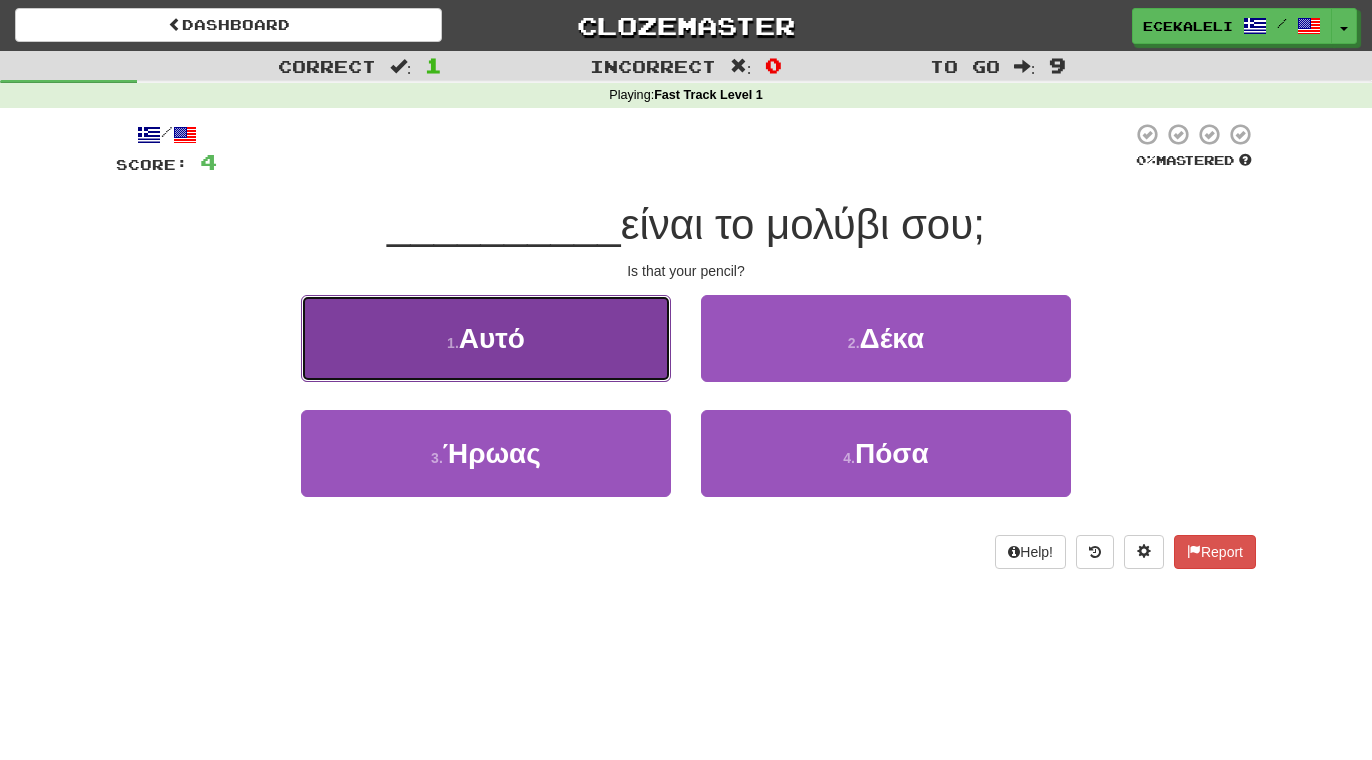 click on "Αυτό" at bounding box center (492, 338) 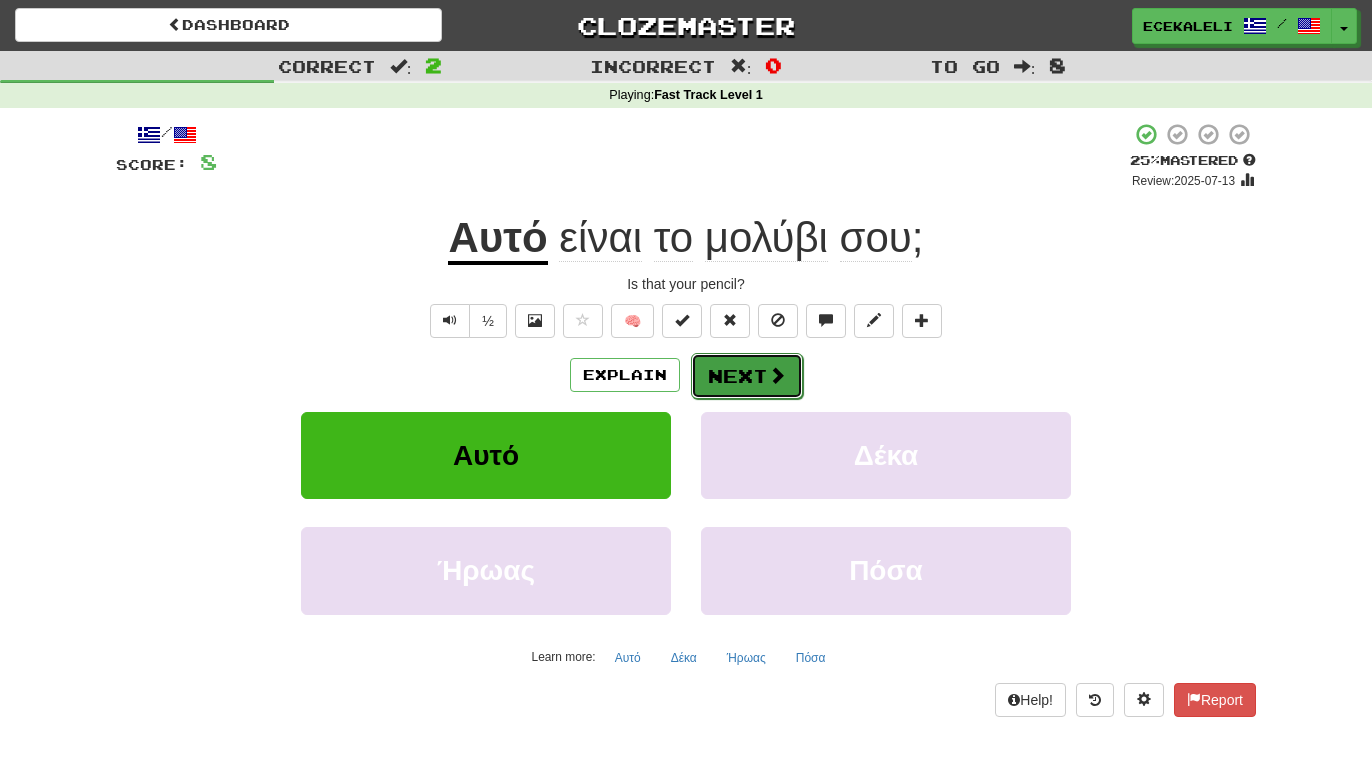 click on "Next" at bounding box center [747, 376] 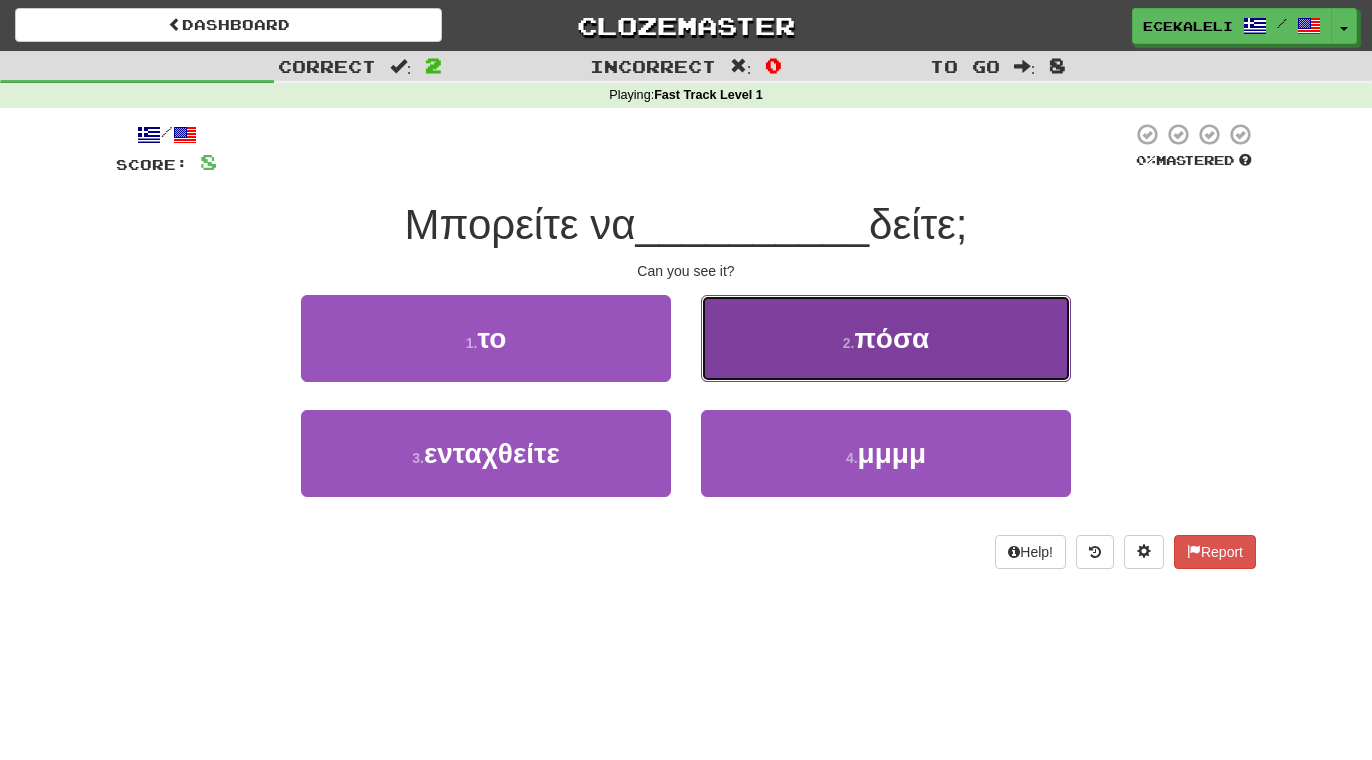 click on "2 .  πόσα" at bounding box center (886, 338) 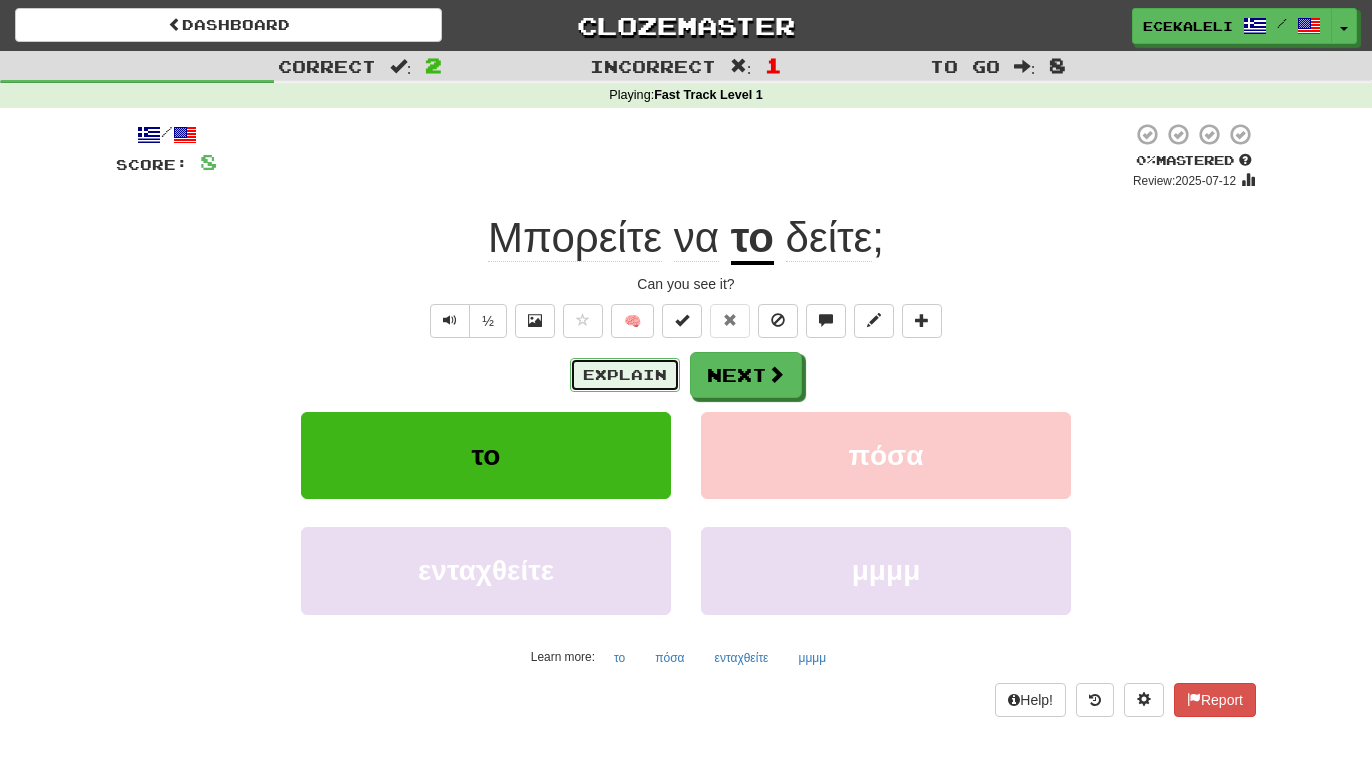 click on "Explain" at bounding box center (625, 375) 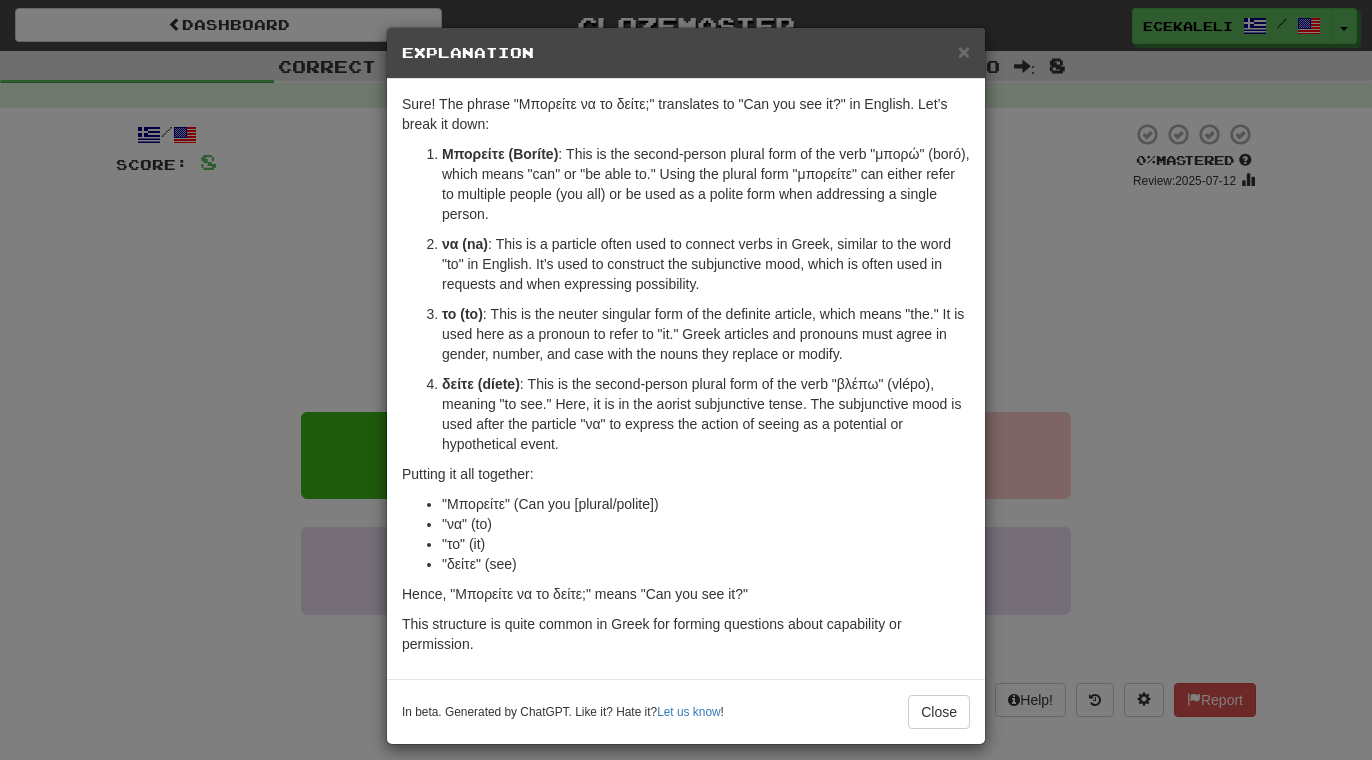 scroll, scrollTop: 18, scrollLeft: 0, axis: vertical 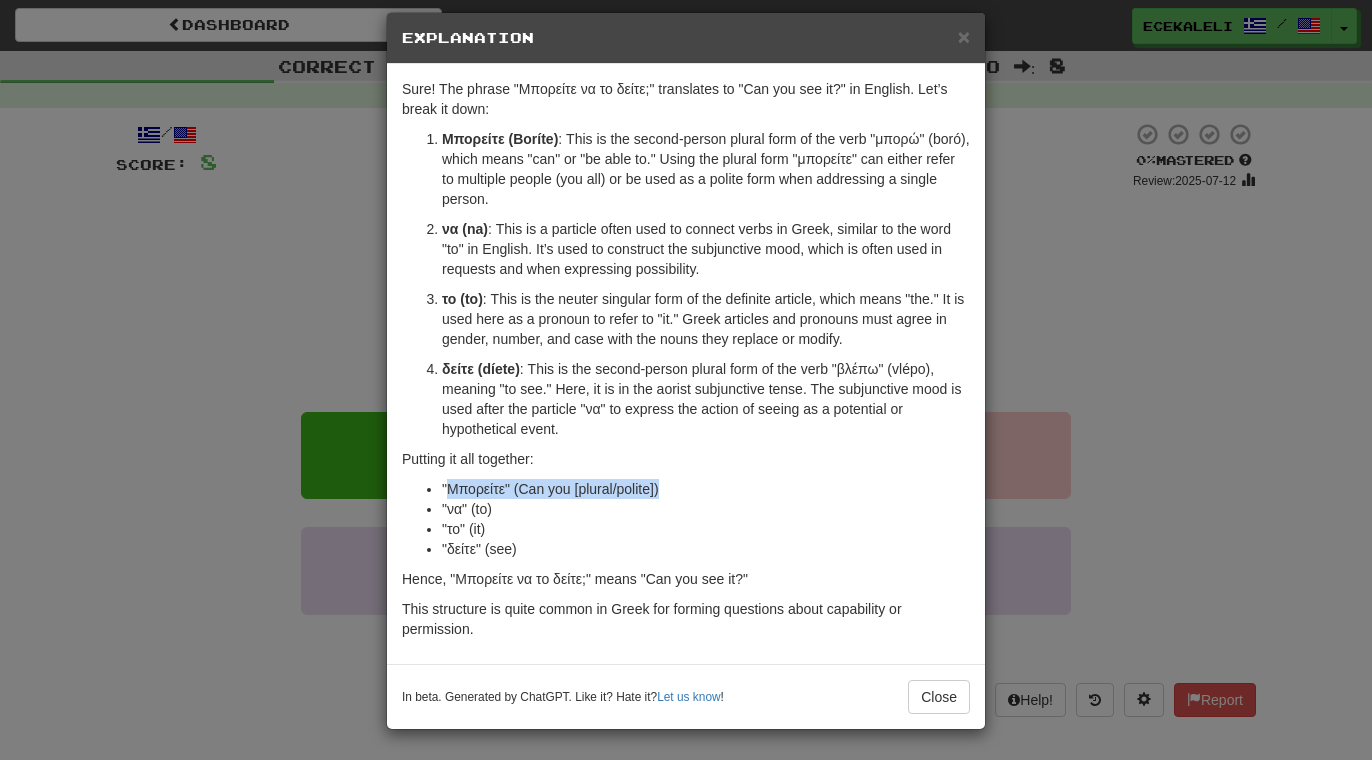 drag, startPoint x: 448, startPoint y: 488, endPoint x: 681, endPoint y: 484, distance: 233.03433 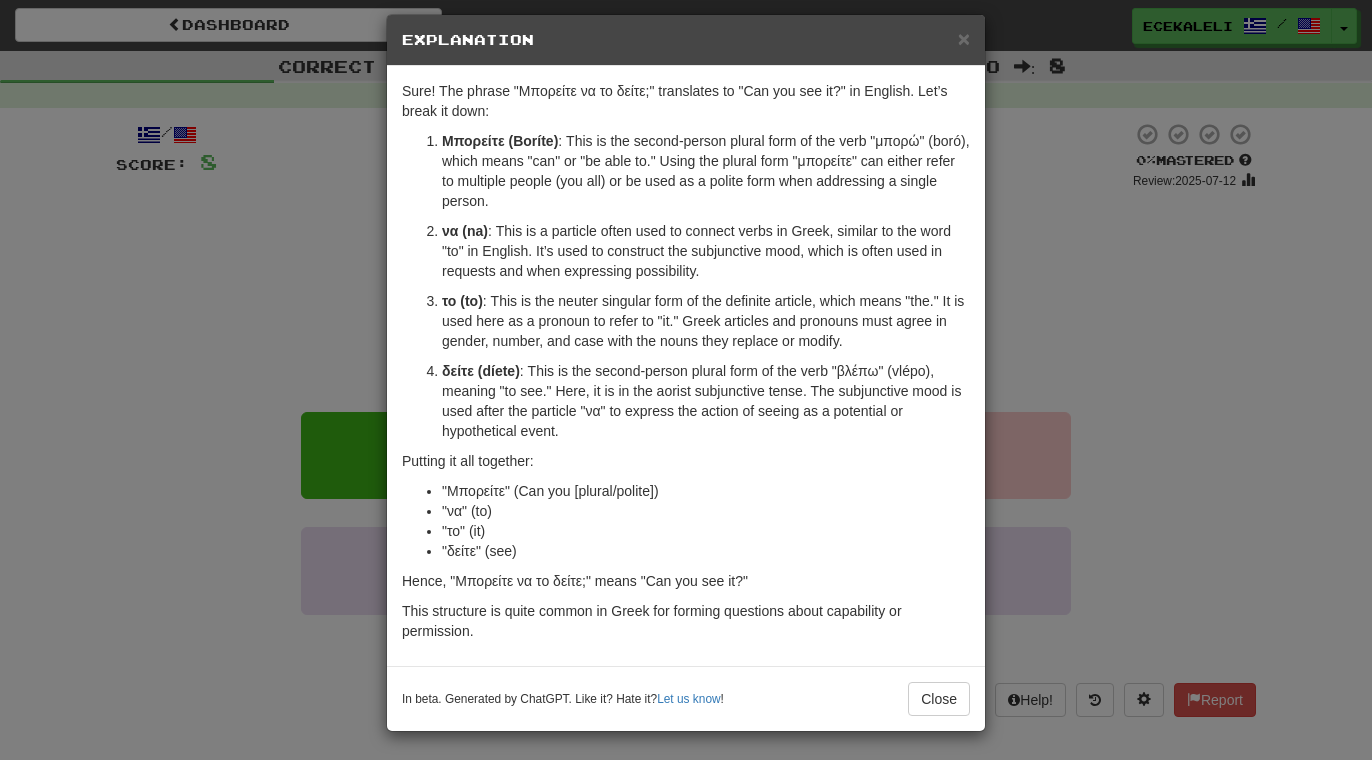 scroll, scrollTop: 18, scrollLeft: 0, axis: vertical 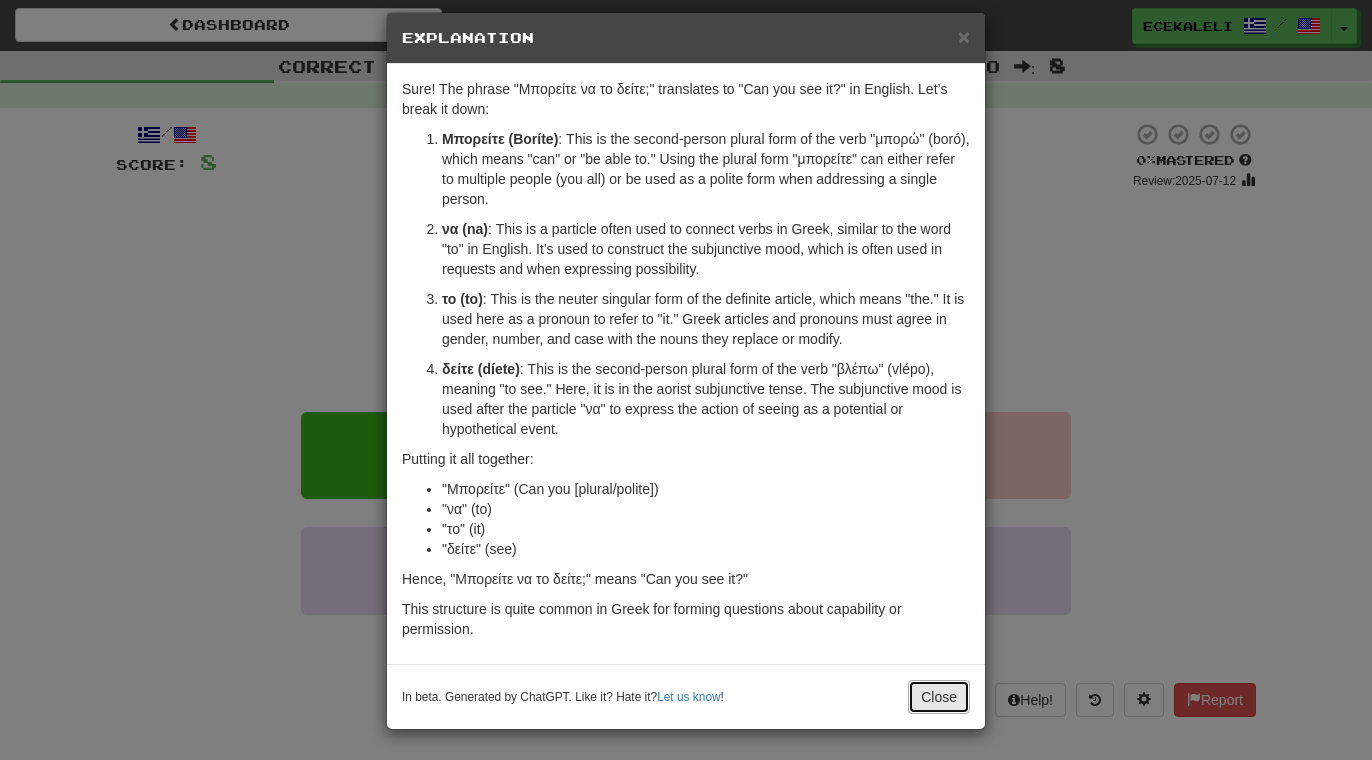 click on "Close" at bounding box center (939, 697) 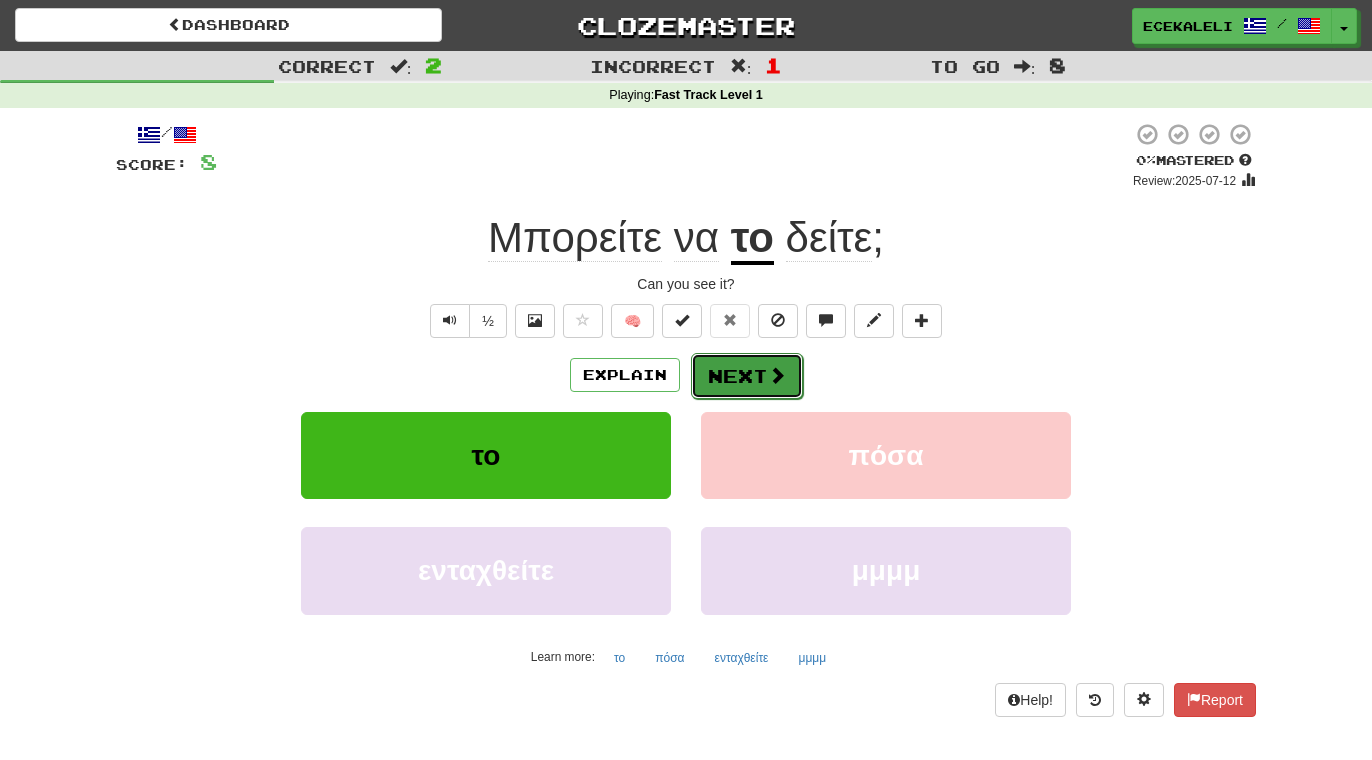 click on "Next" at bounding box center (747, 376) 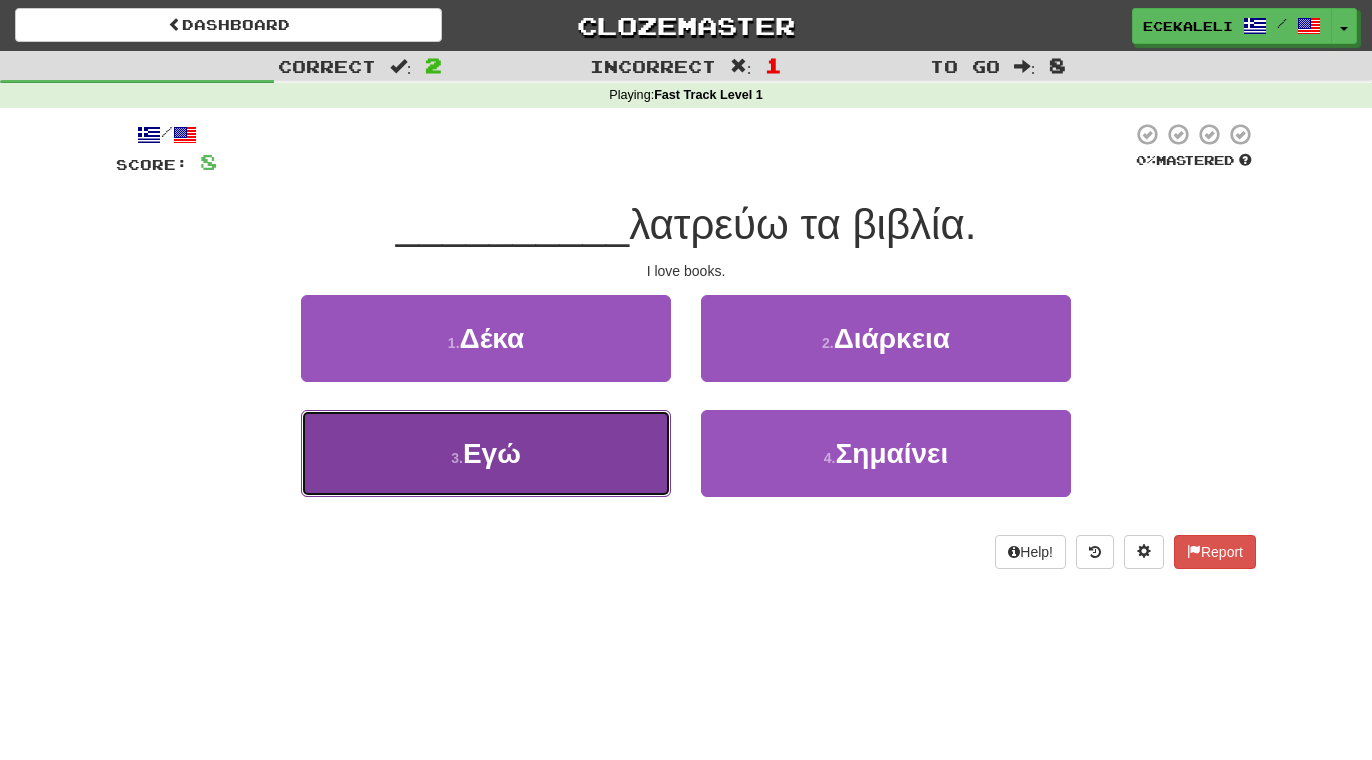 click on "Εγώ" at bounding box center (492, 453) 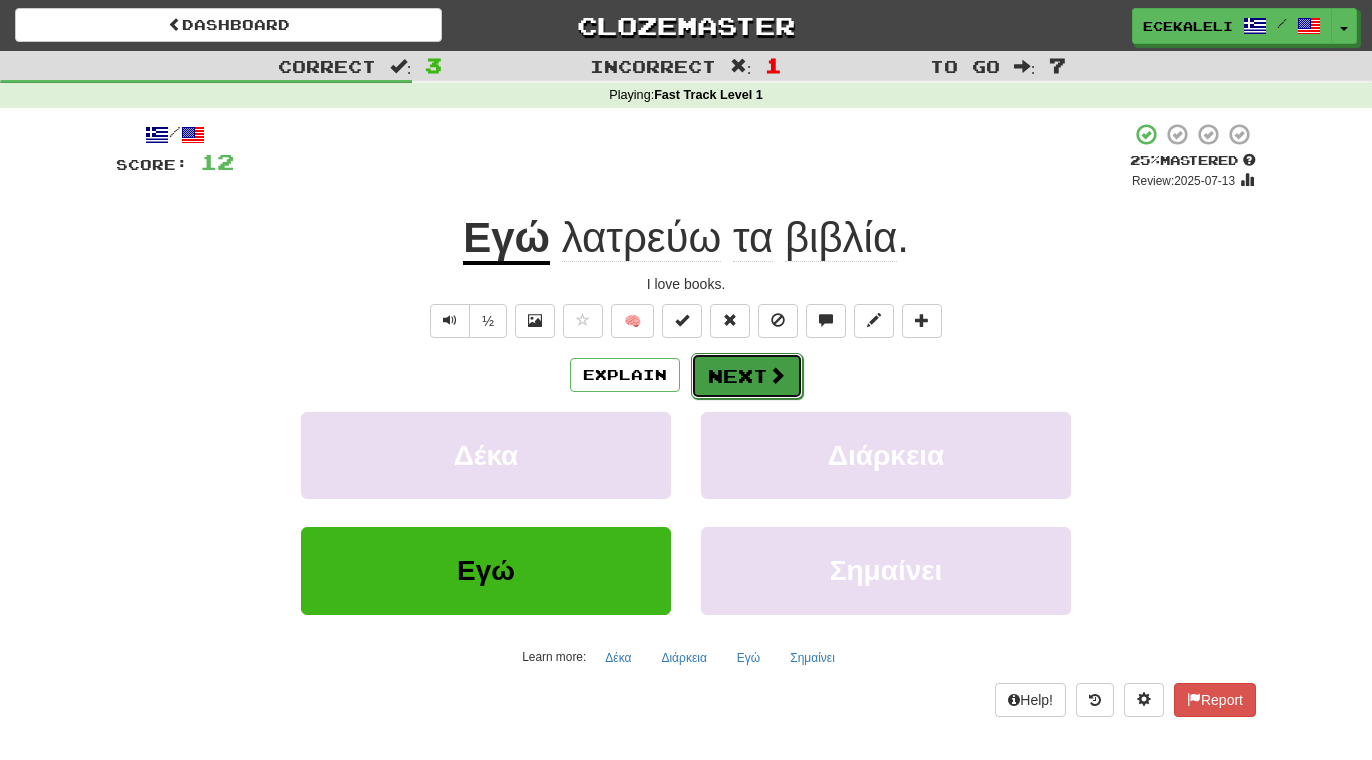 click on "Next" at bounding box center [747, 376] 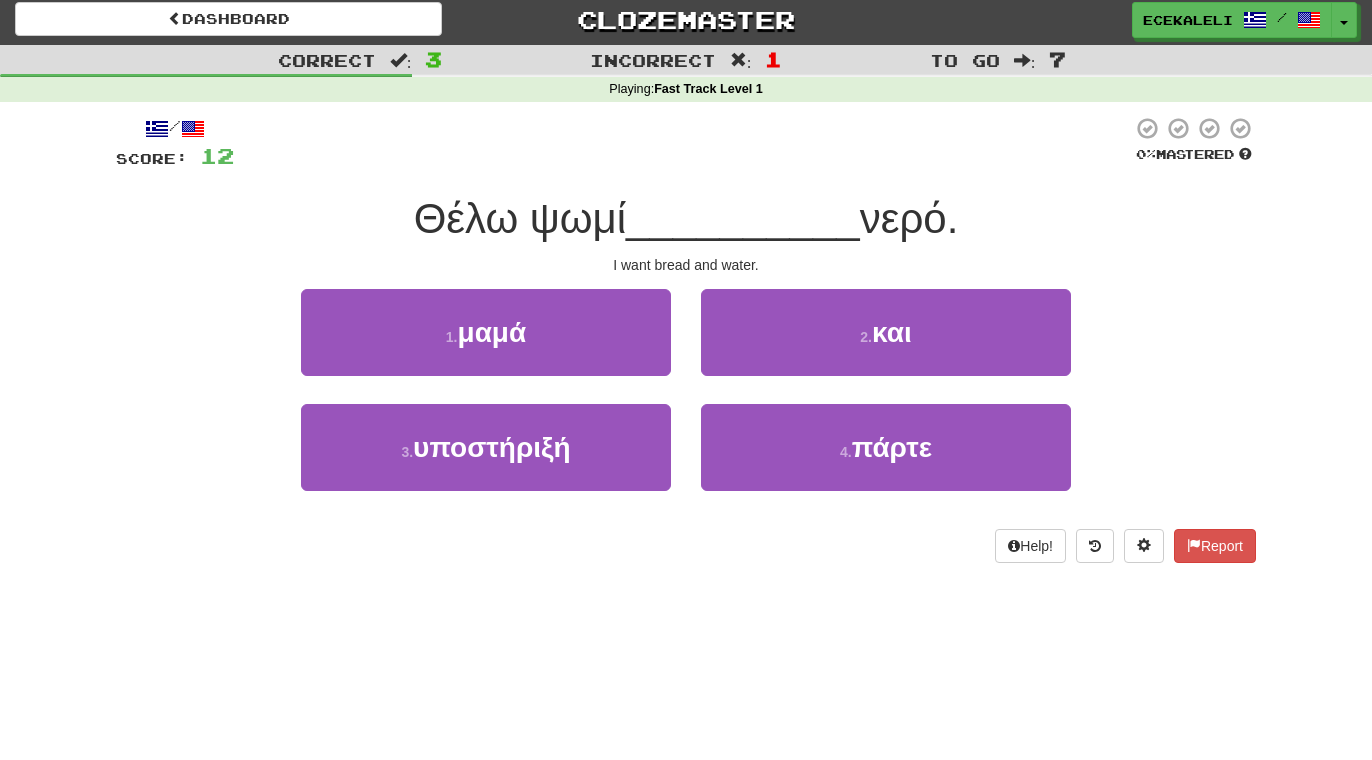 scroll, scrollTop: 0, scrollLeft: 0, axis: both 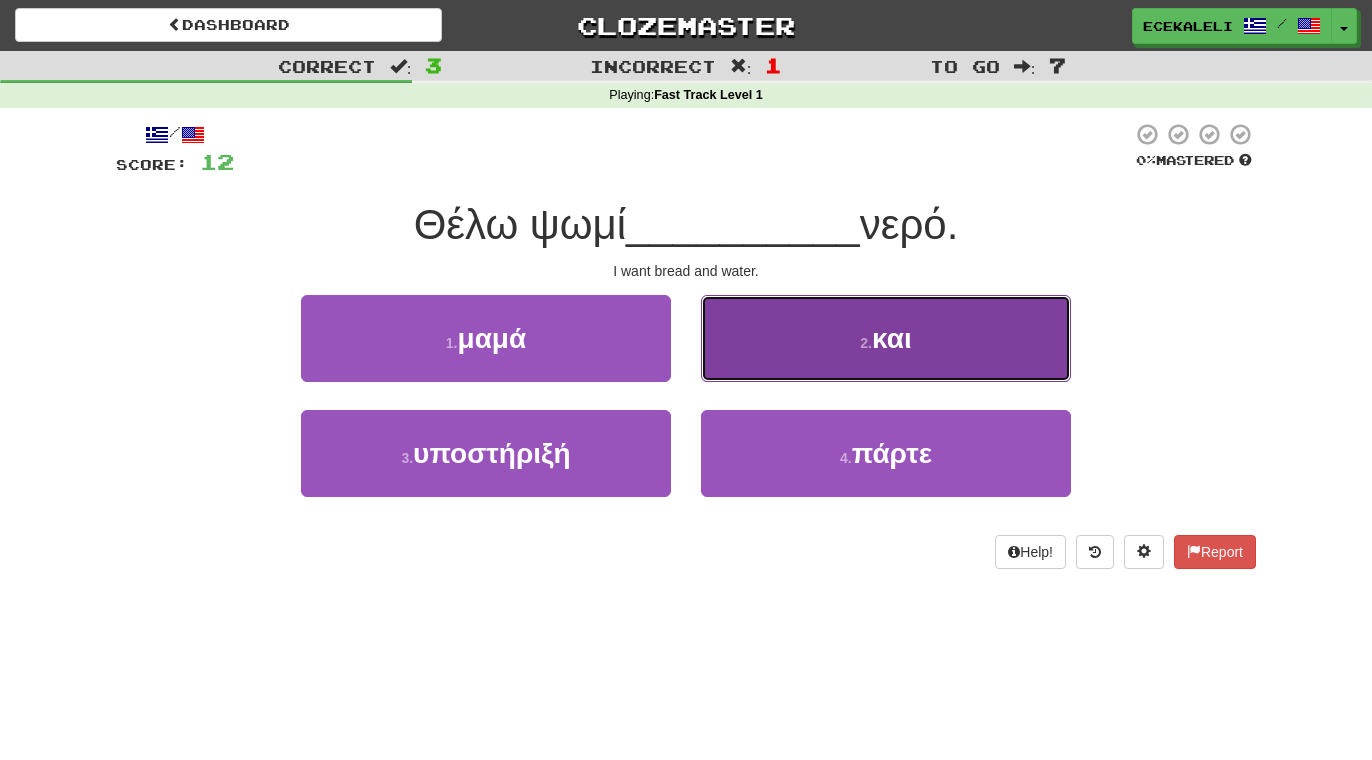 click on "2 .  και" at bounding box center (886, 338) 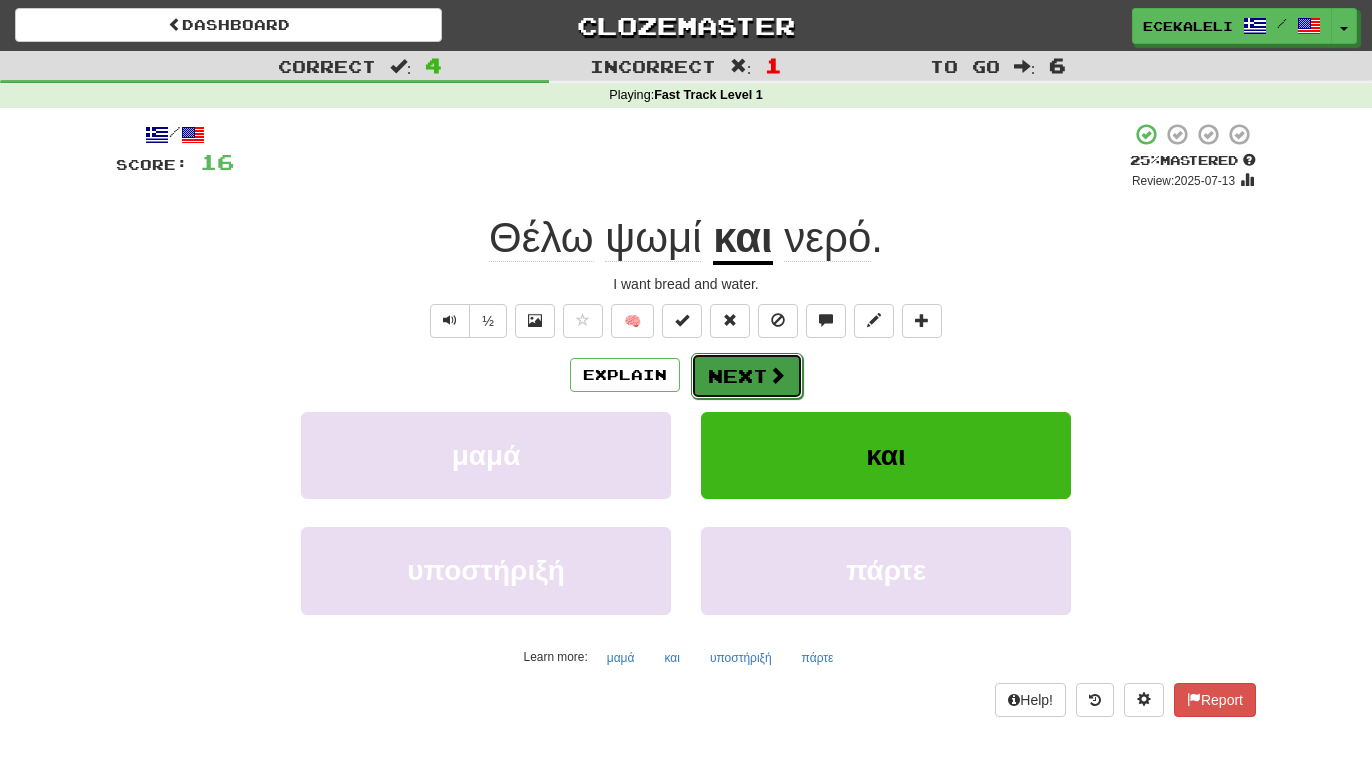 click on "Next" at bounding box center (747, 376) 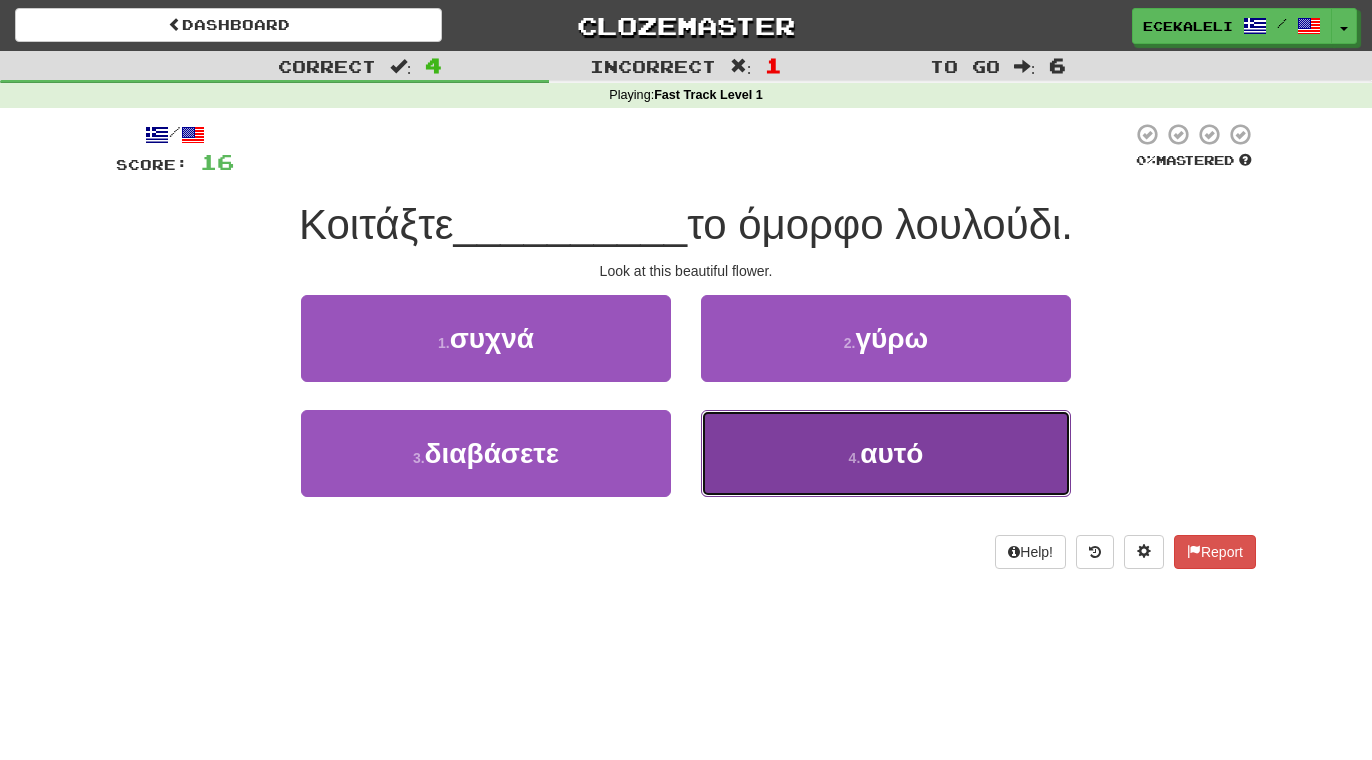 click on "4 .  αυτό" at bounding box center (886, 453) 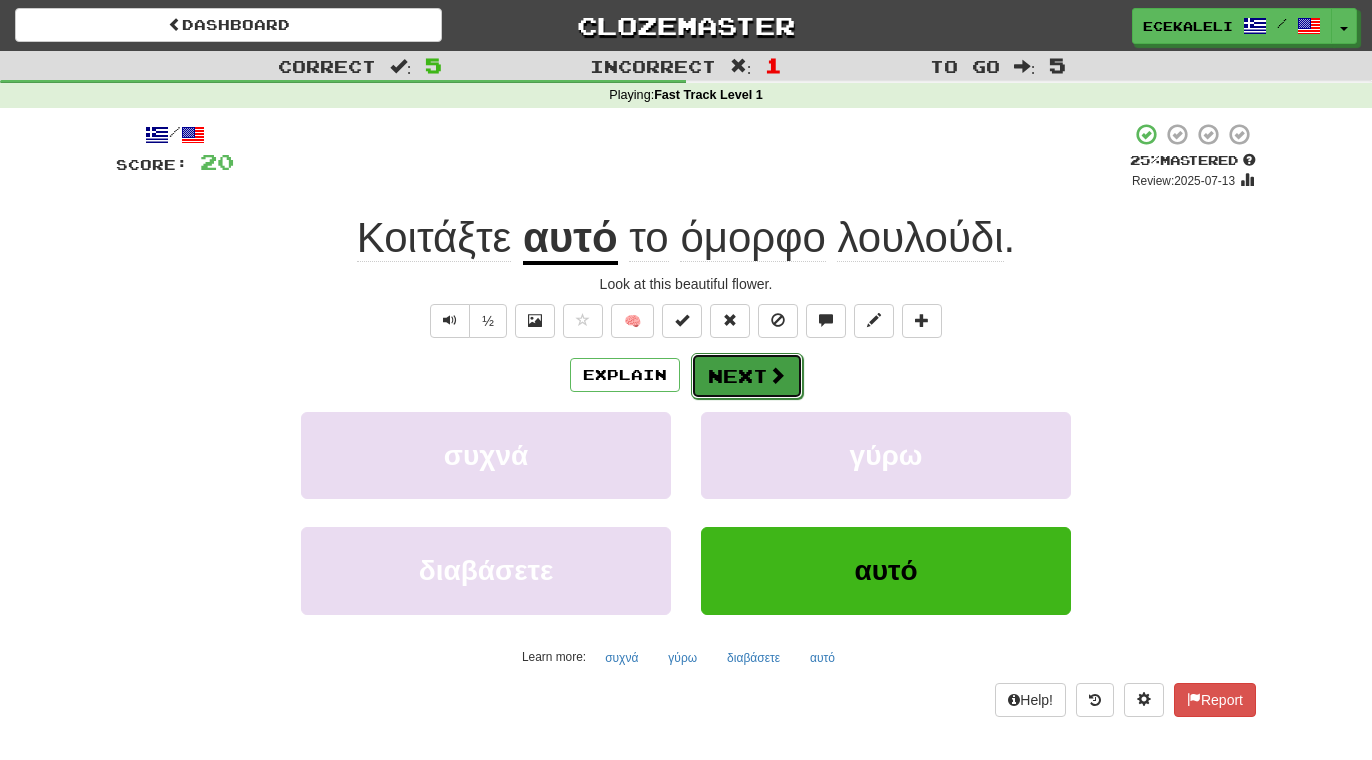 click on "Next" at bounding box center (747, 376) 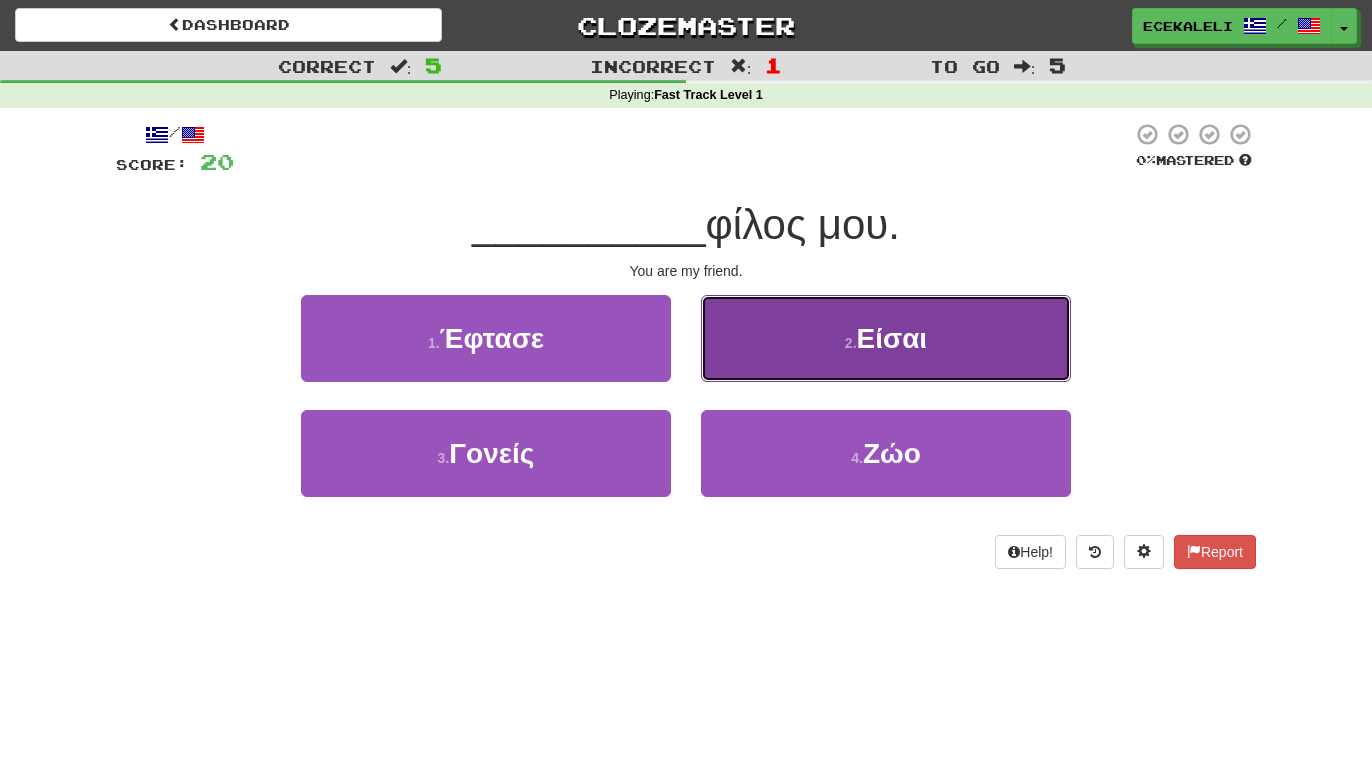 click on "Είσαι" at bounding box center [892, 338] 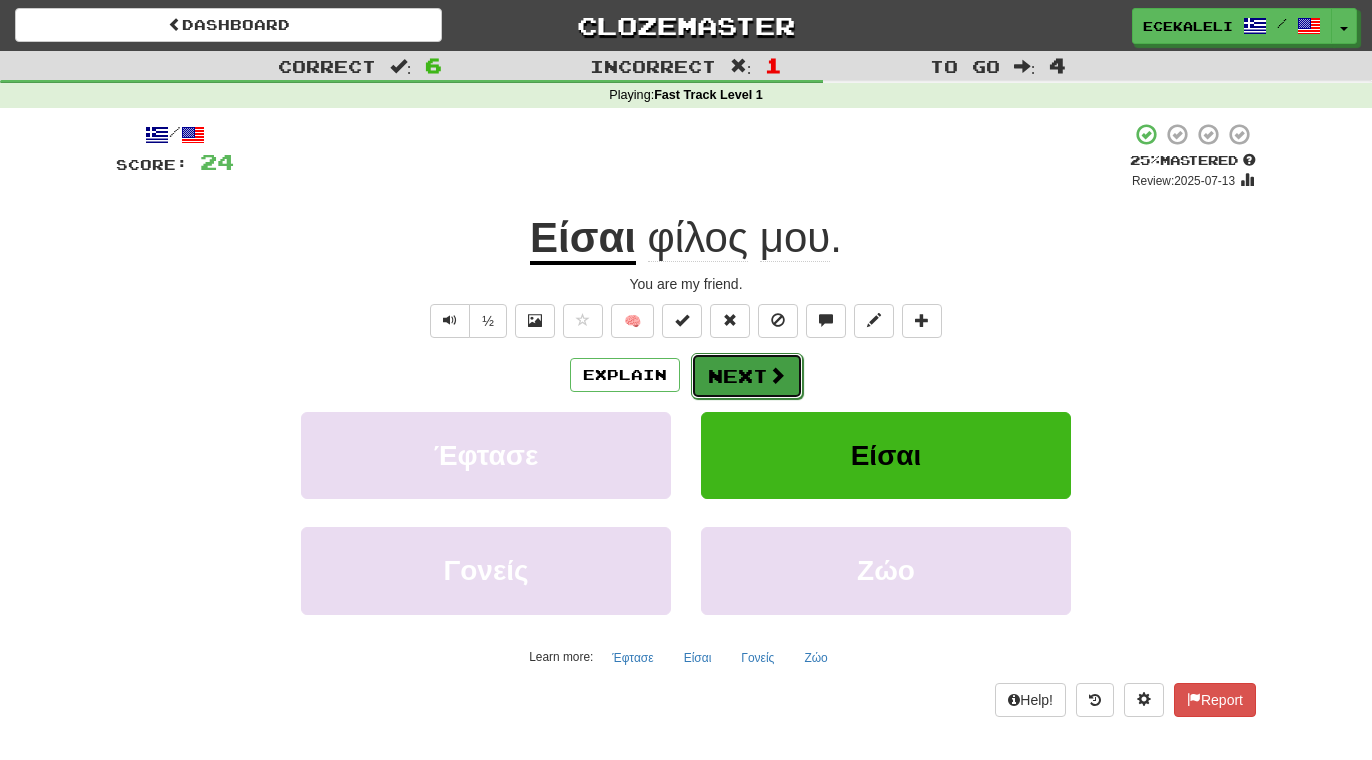 click on "Next" at bounding box center (747, 376) 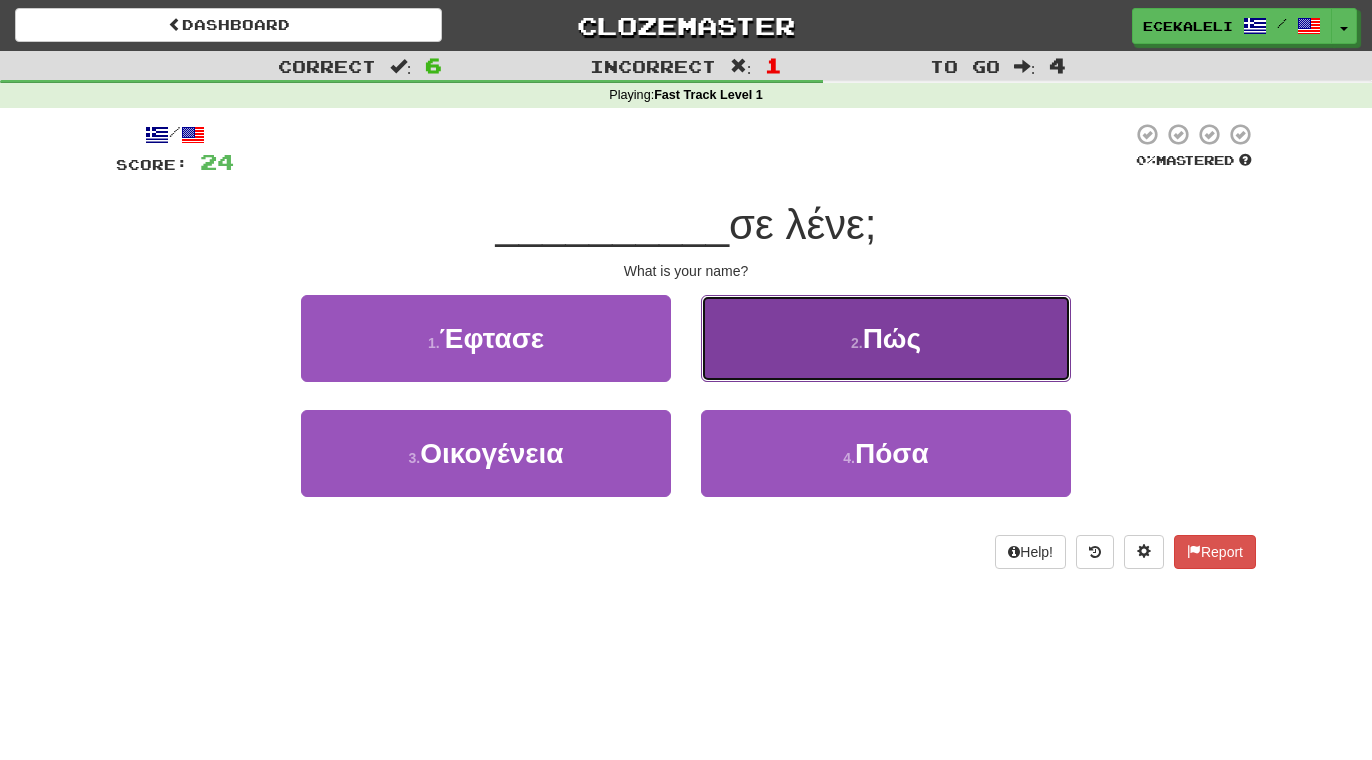 click on "Πώς" at bounding box center [892, 338] 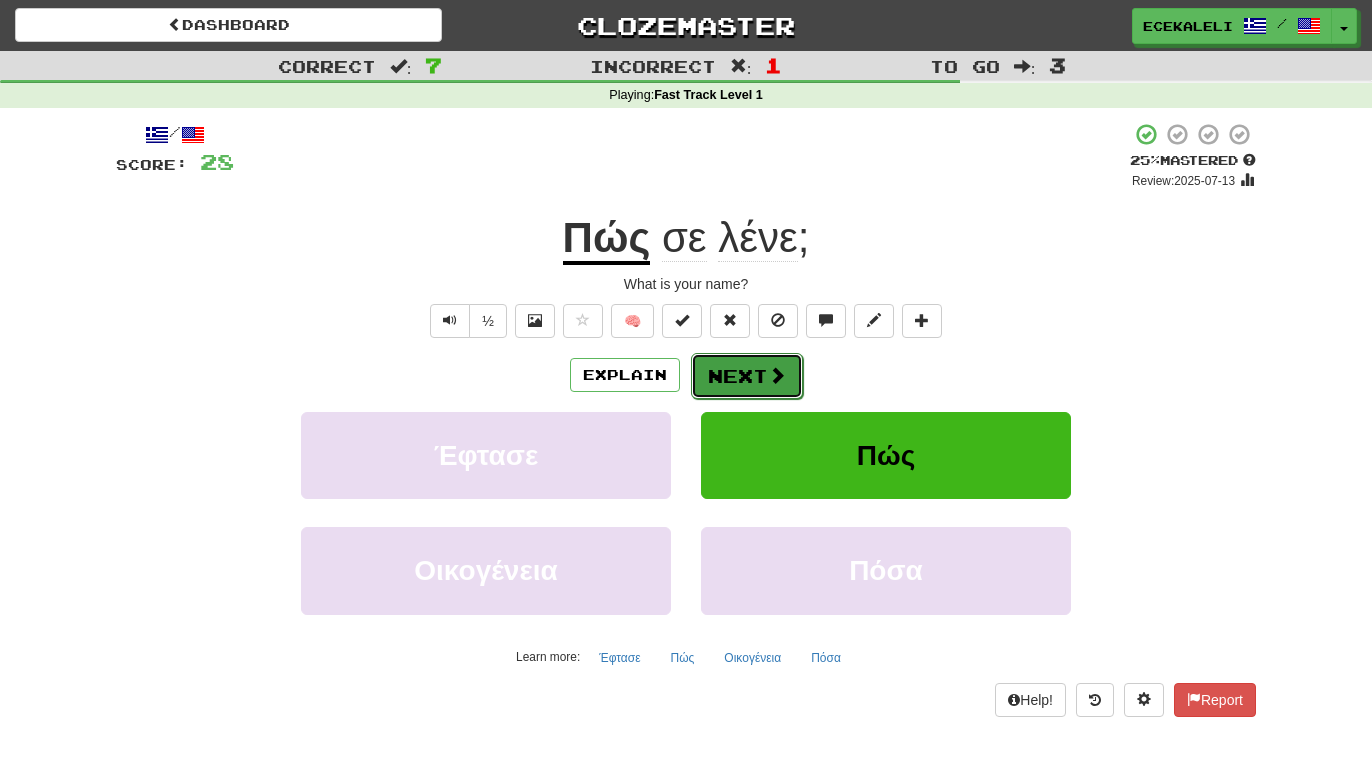 click on "Next" at bounding box center (747, 376) 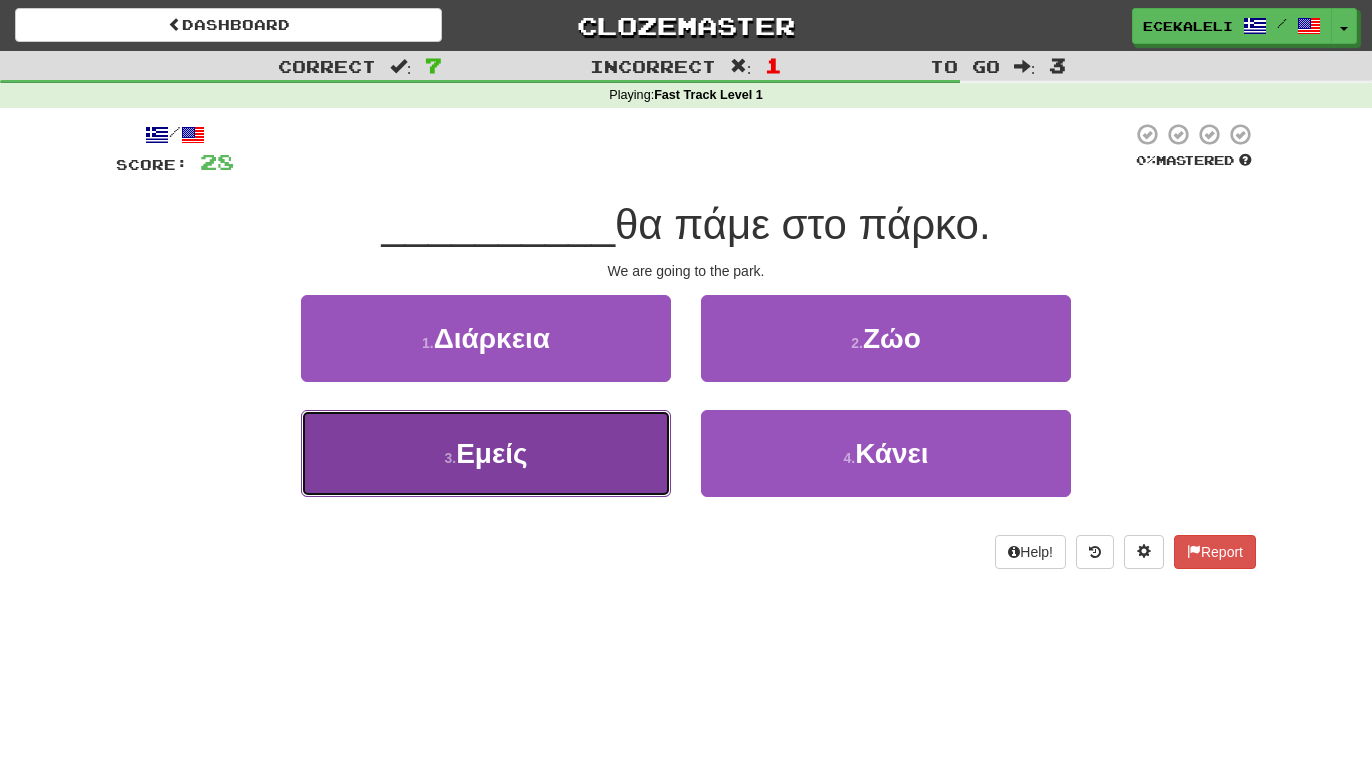 click on "3 .  Εμείς" at bounding box center (486, 453) 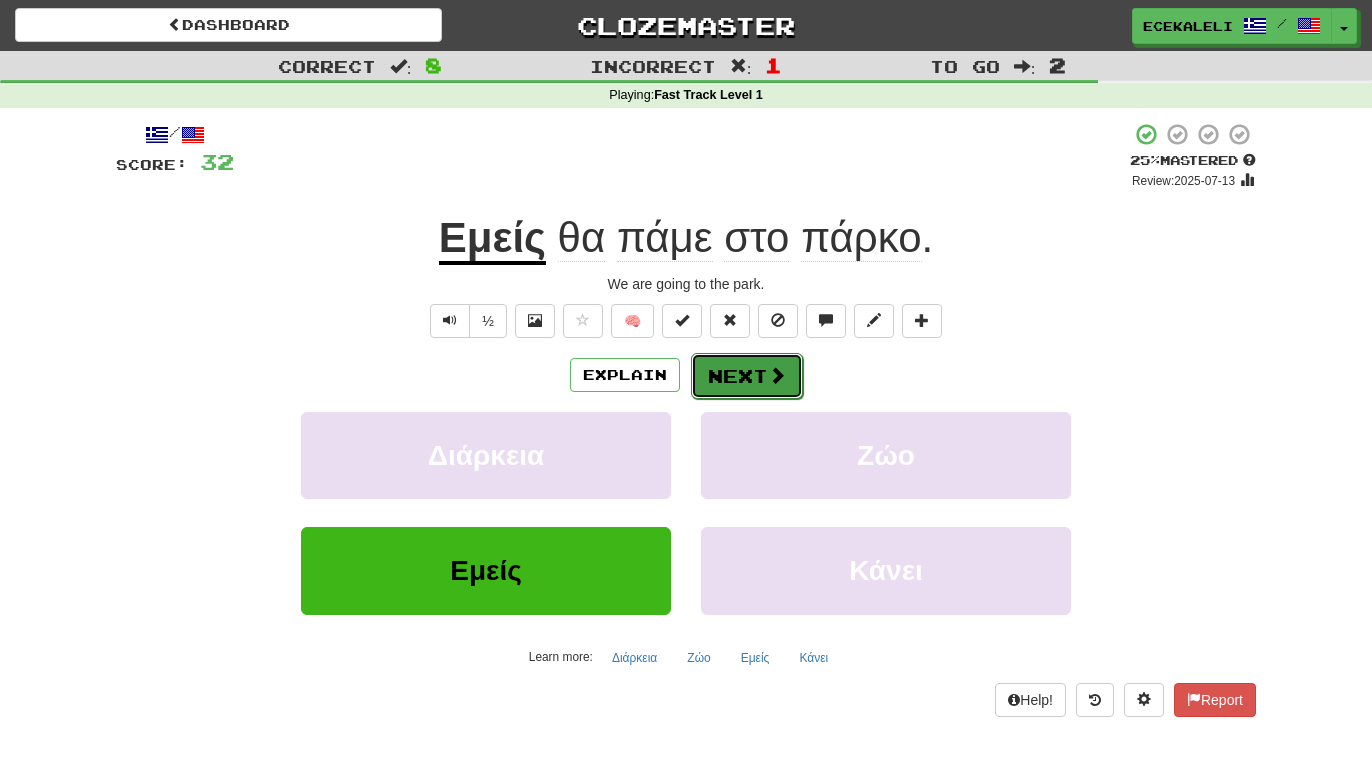 click on "Next" at bounding box center [747, 376] 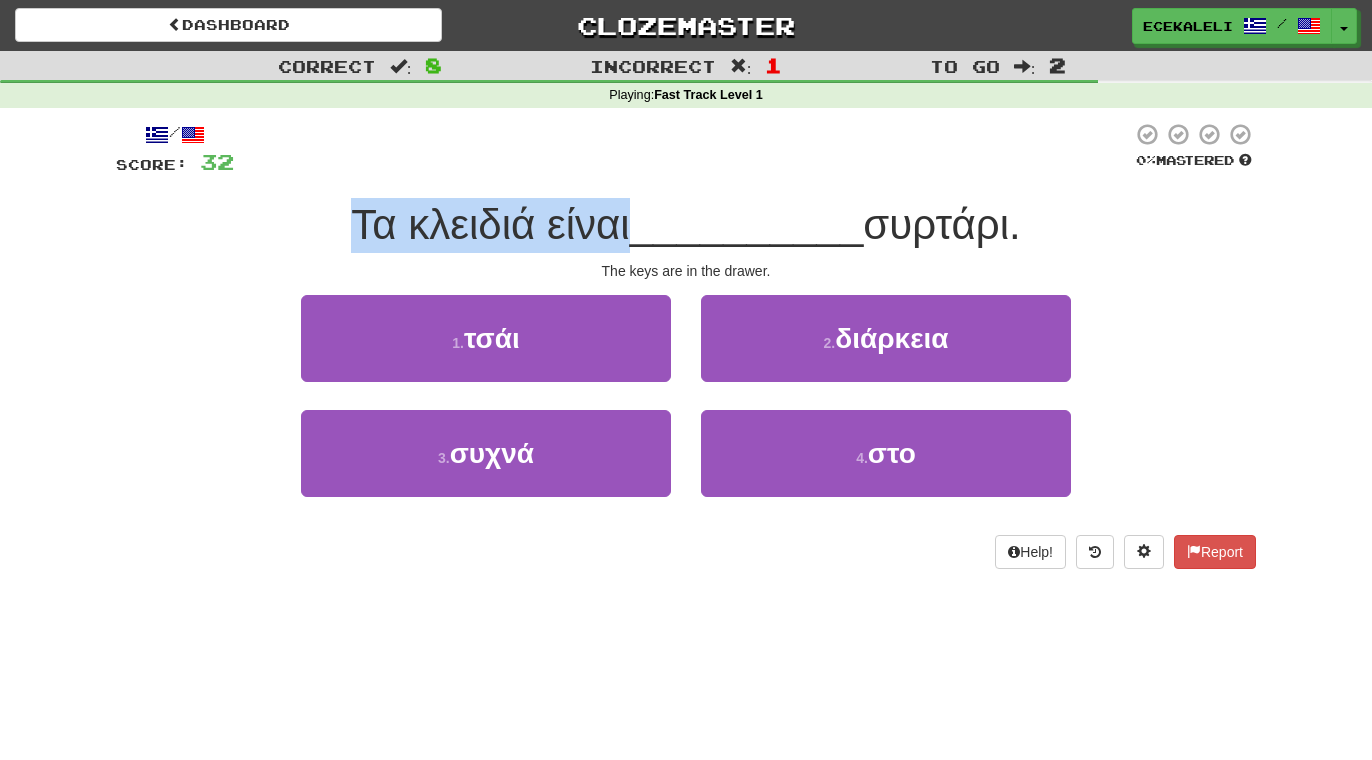 drag, startPoint x: 355, startPoint y: 232, endPoint x: 631, endPoint y: 248, distance: 276.46338 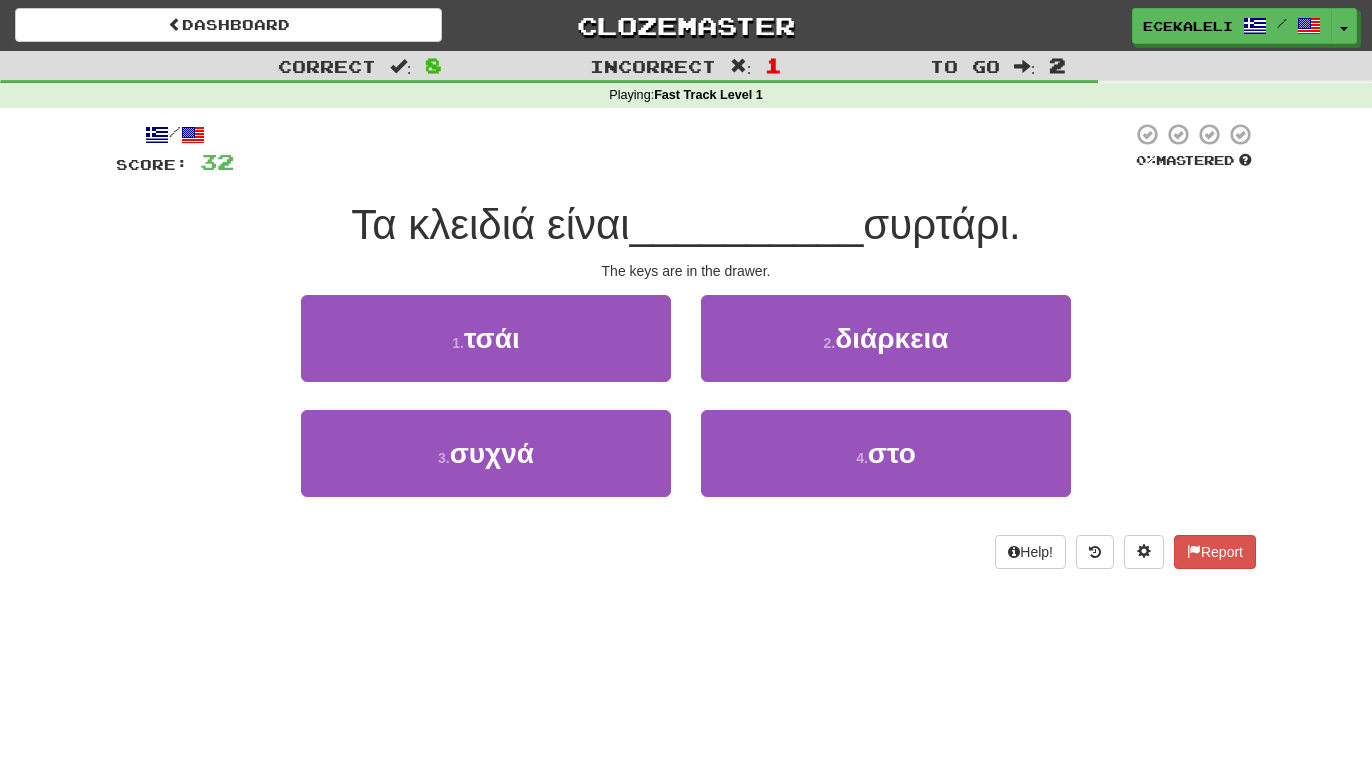click on "/ Score: 32 0 % Mastered Τα κλειδιά είναι __________ συρτάρι. The keys are in the drawer. 1 . τσάι 2 . διάρκεια 3 . συχνά 4 . στο Help! Report" at bounding box center [686, 352] 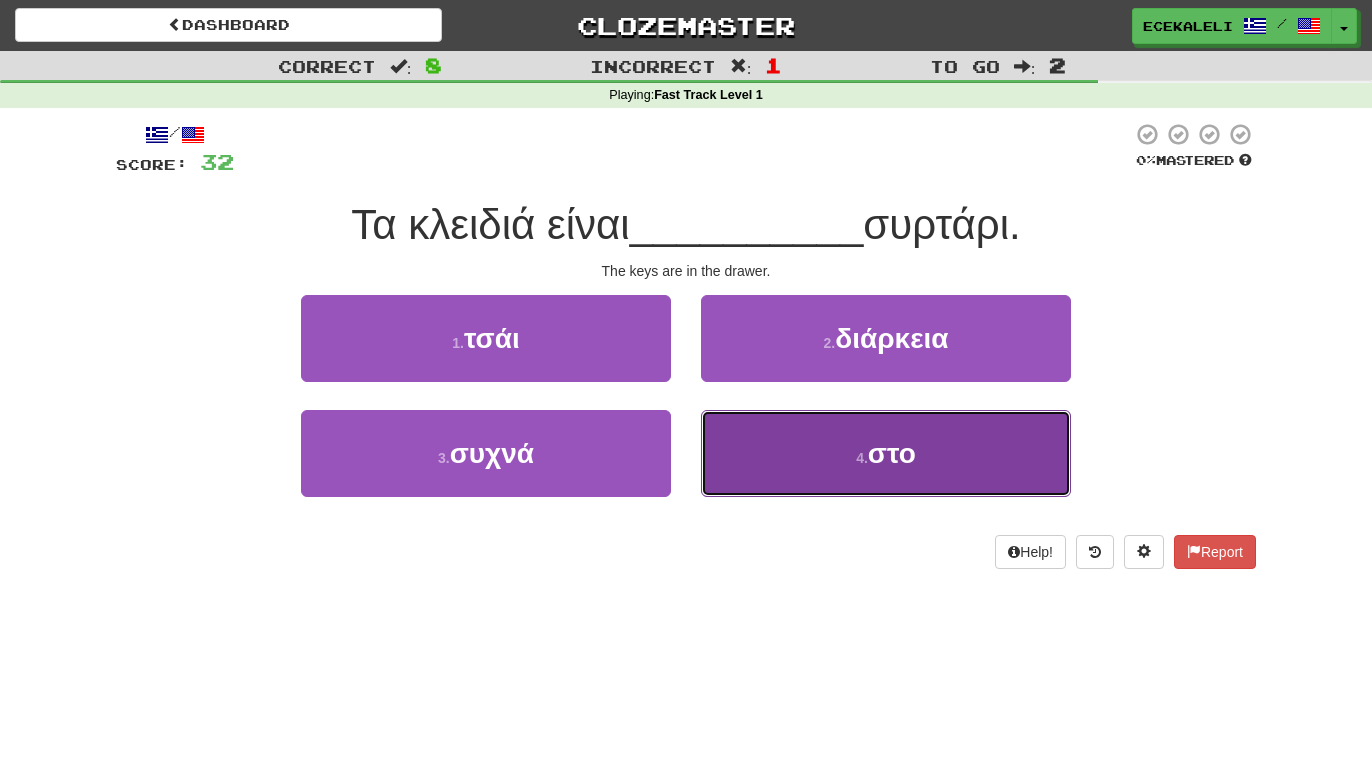 click on "4 ." at bounding box center [862, 458] 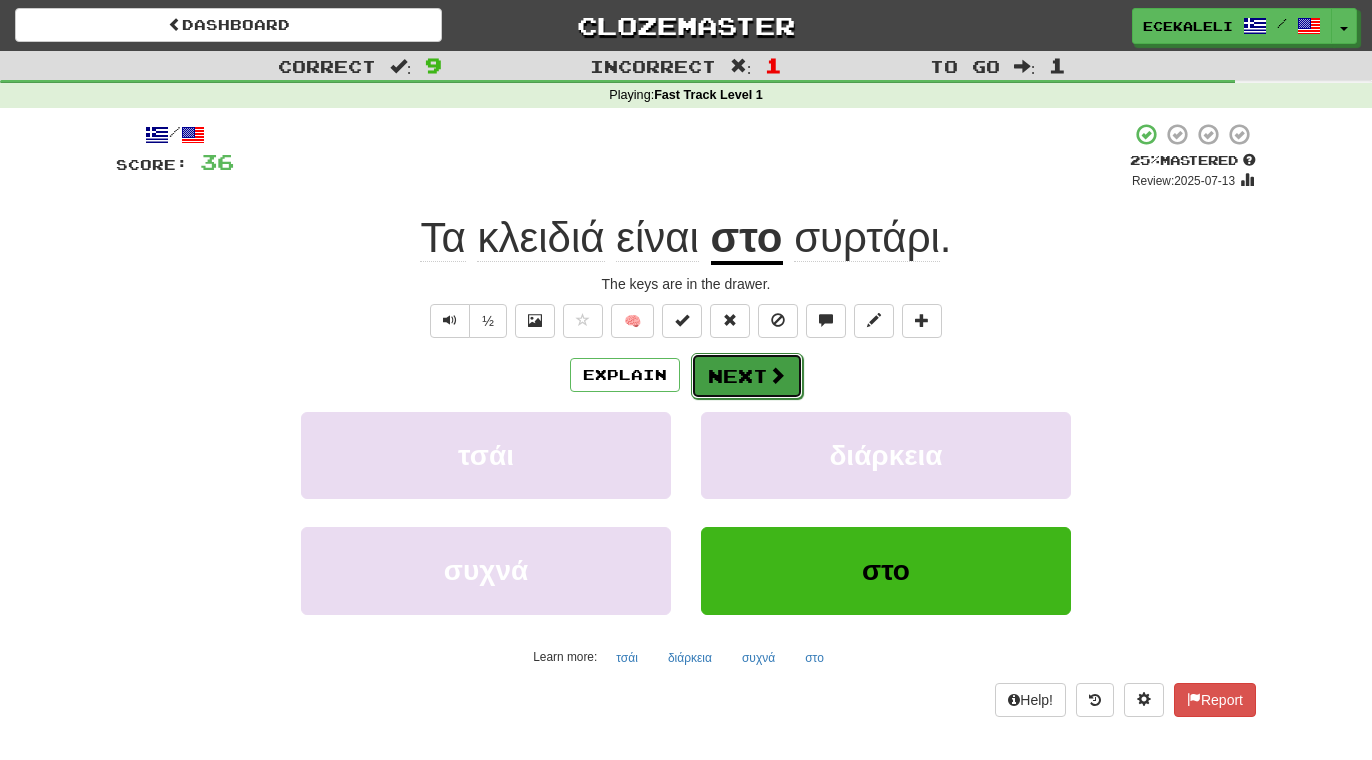 click on "Next" at bounding box center (747, 376) 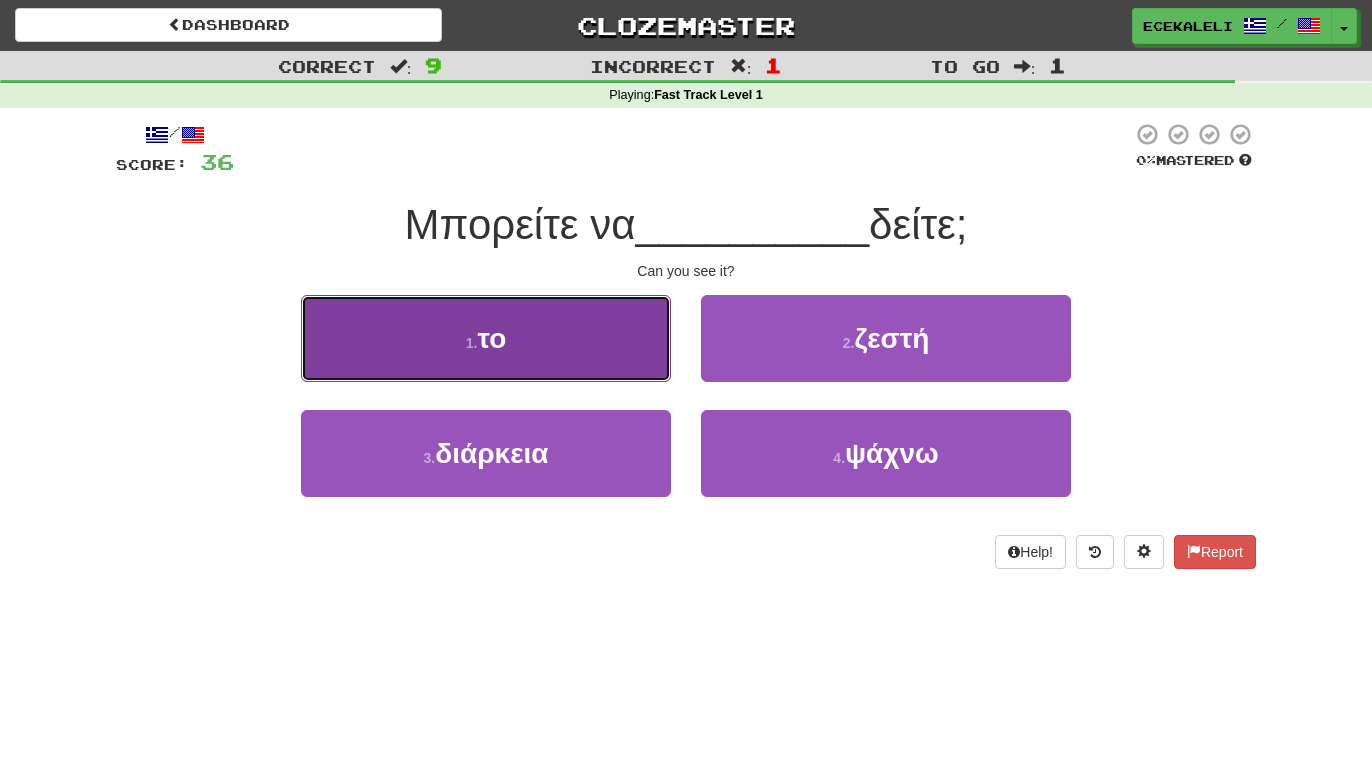 click on "1 .  το" at bounding box center (486, 338) 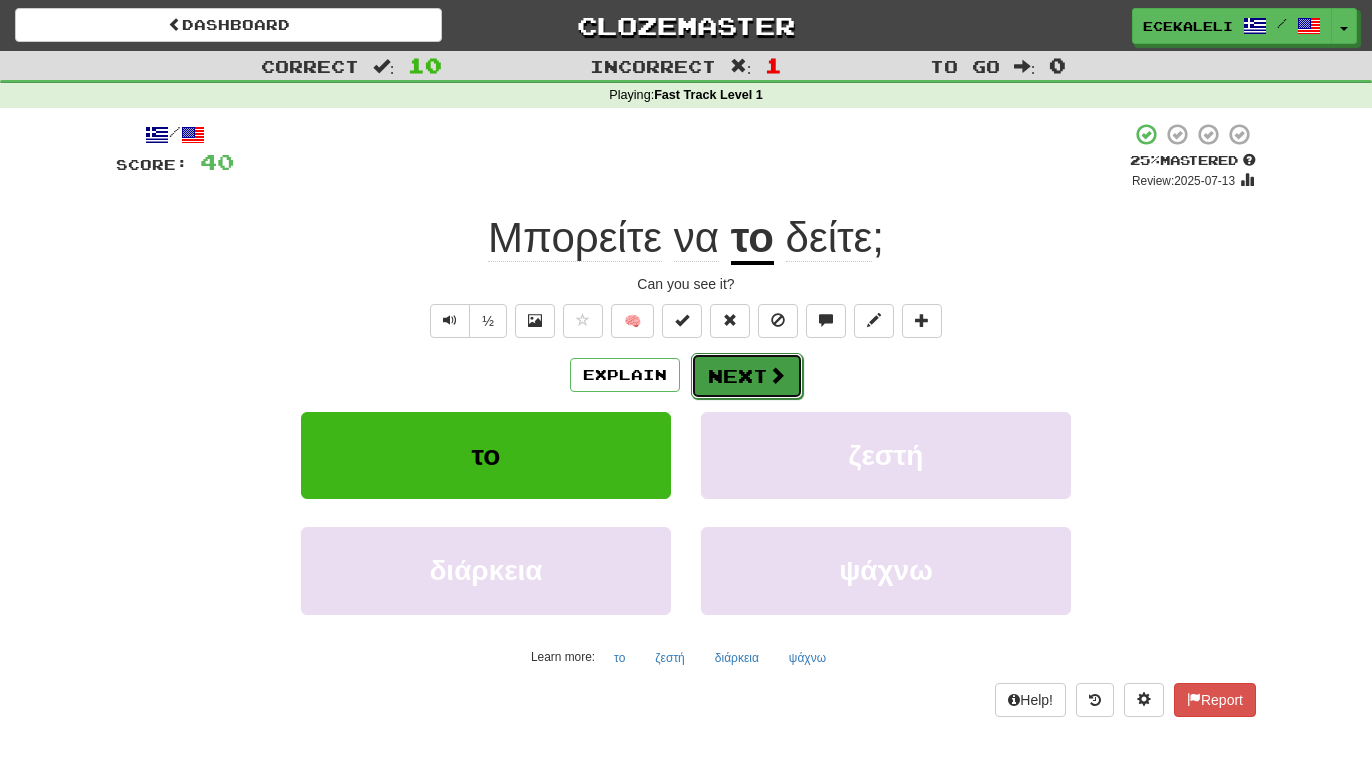 click on "Next" at bounding box center [747, 376] 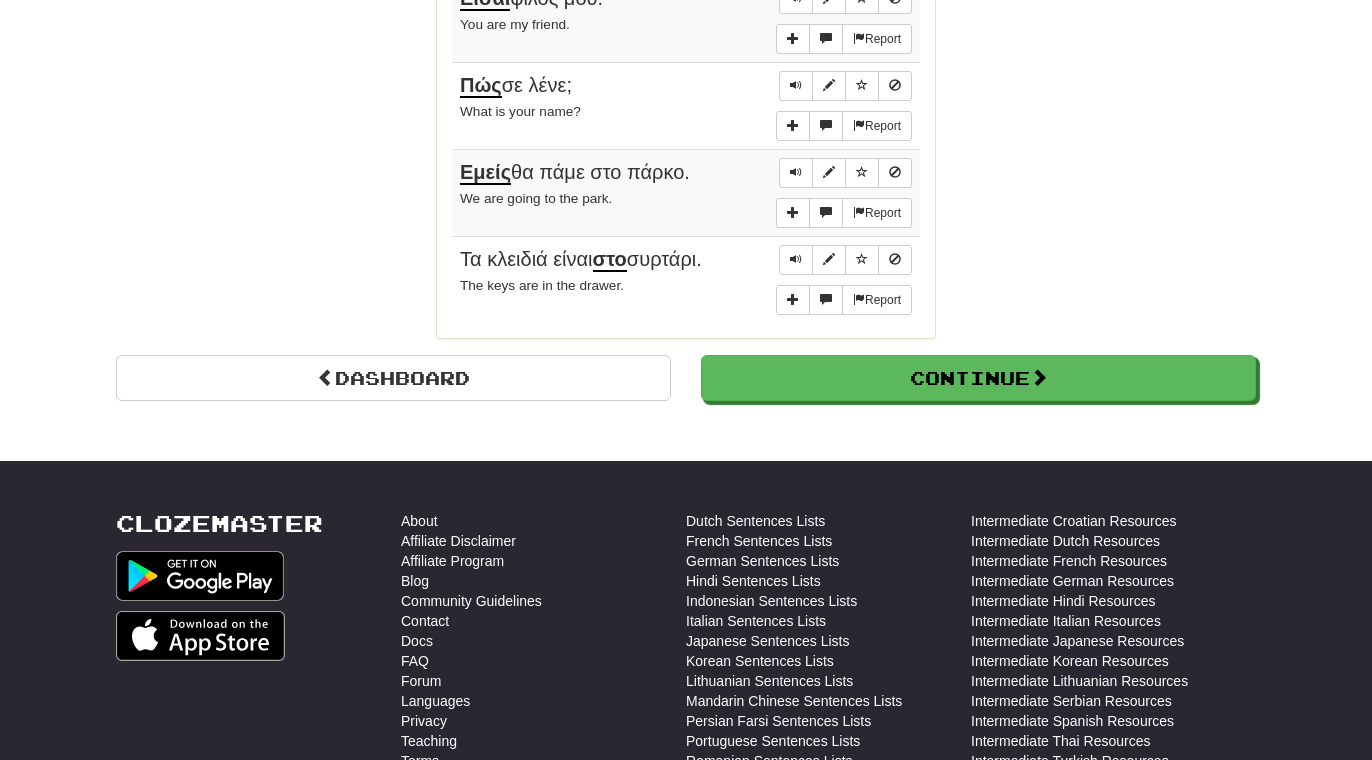 scroll, scrollTop: 1747, scrollLeft: 0, axis: vertical 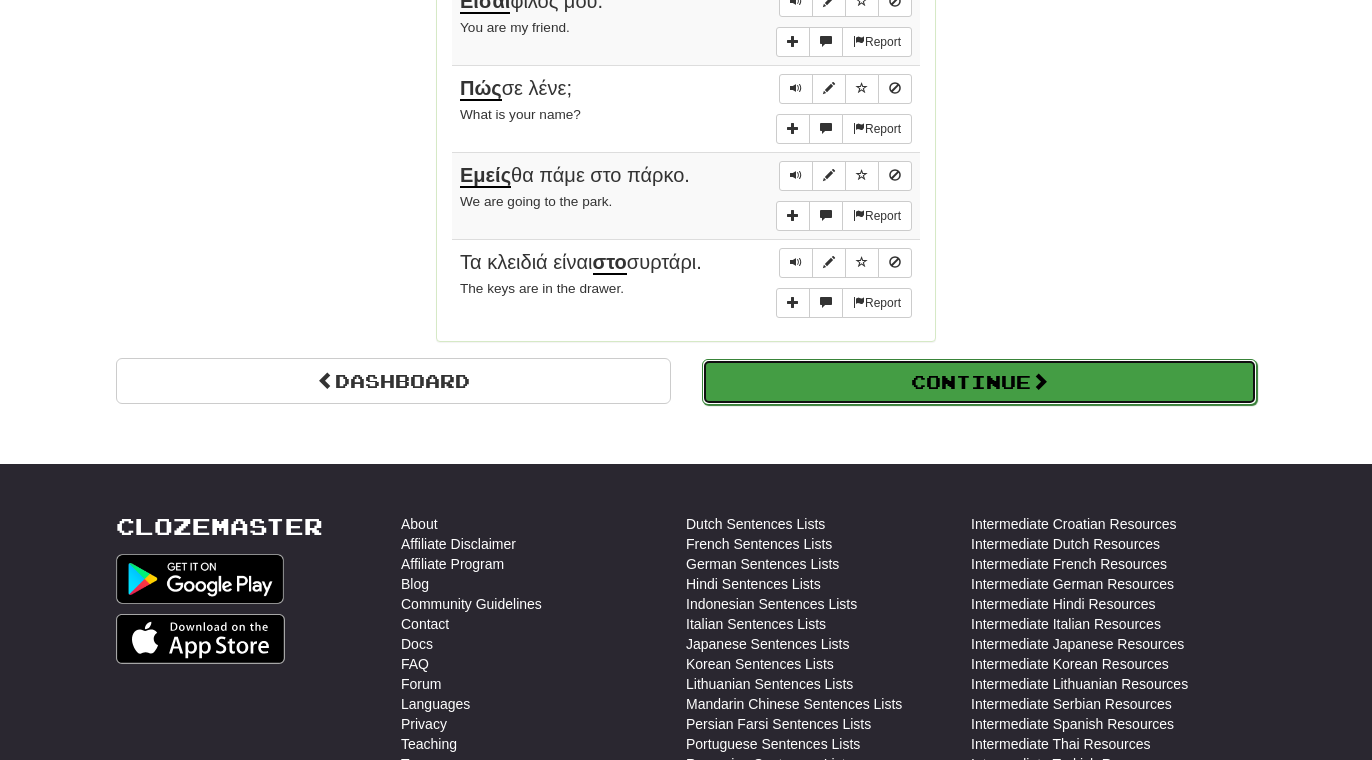 click on "Continue" at bounding box center (979, 382) 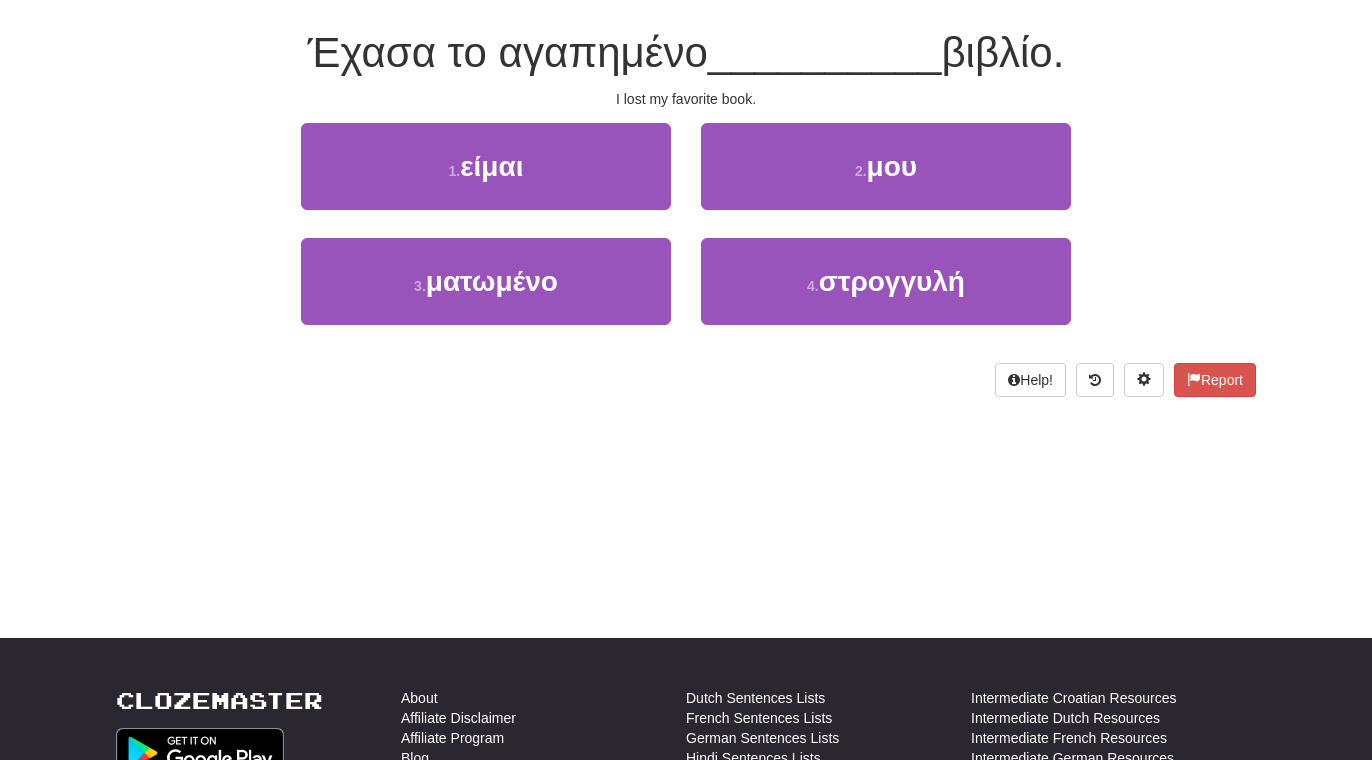 scroll, scrollTop: 0, scrollLeft: 0, axis: both 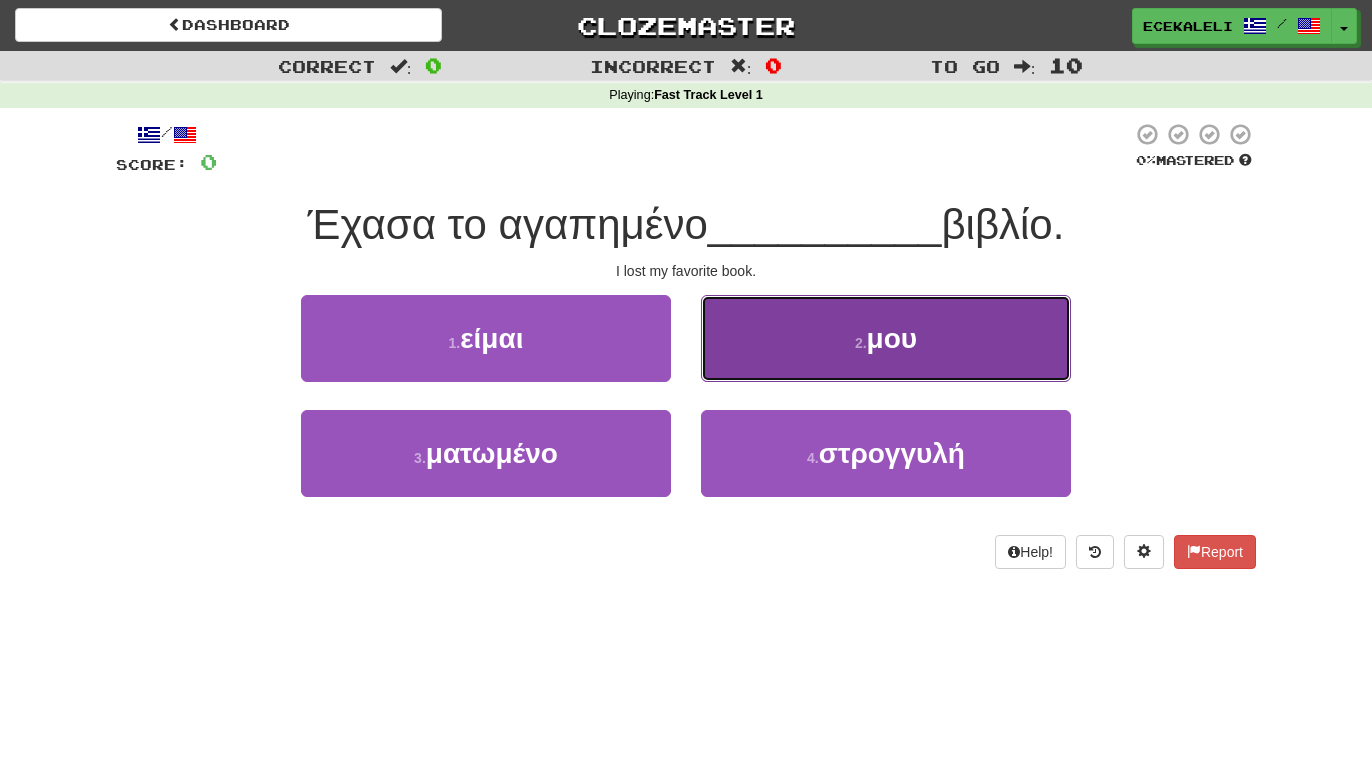 click on "μου" at bounding box center (892, 338) 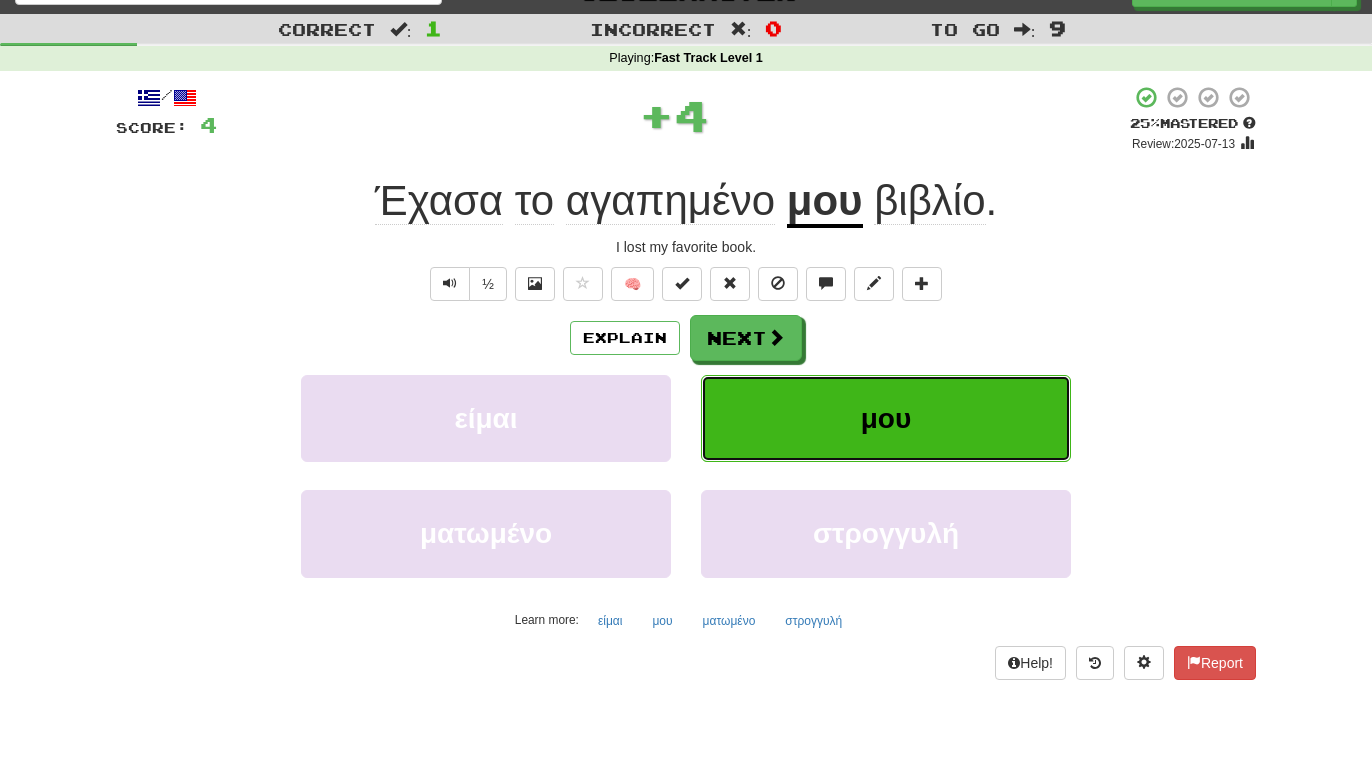 scroll, scrollTop: 39, scrollLeft: 0, axis: vertical 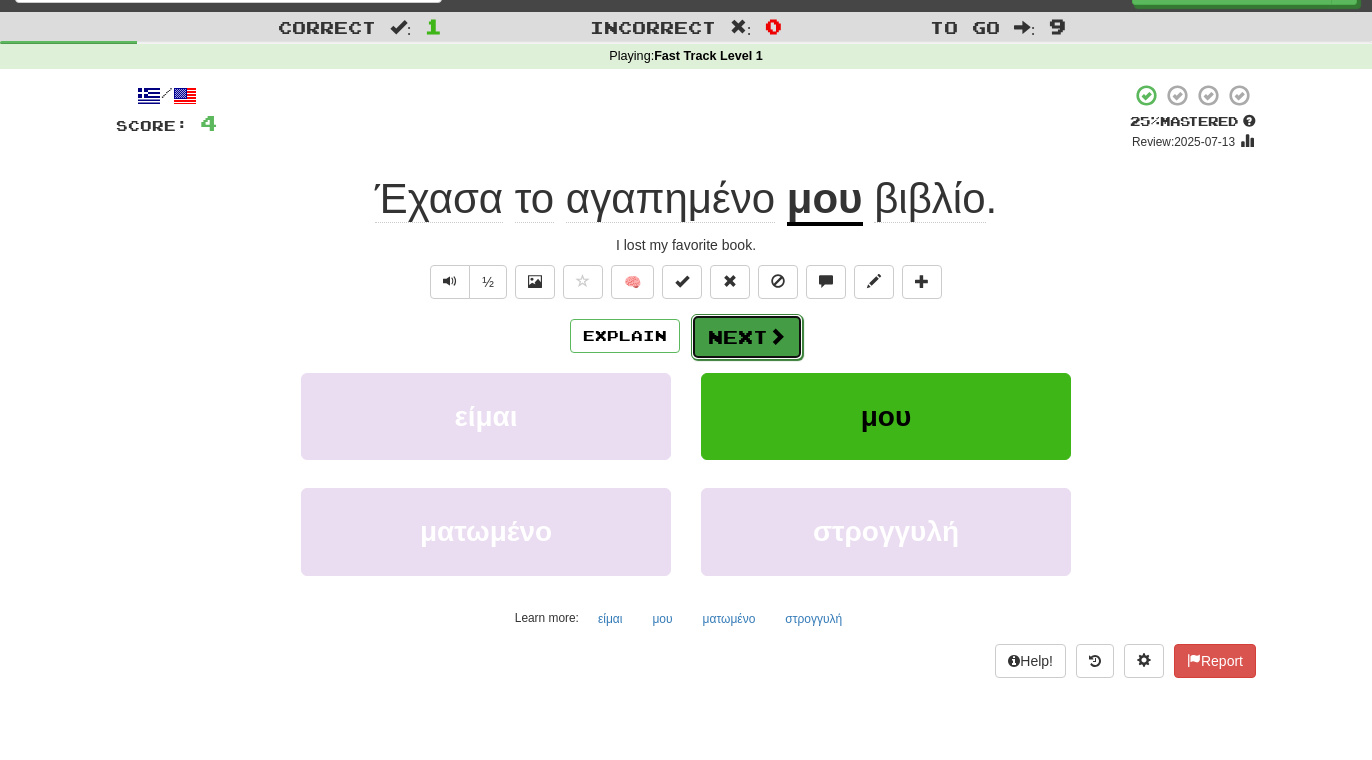 click on "Next" at bounding box center [747, 337] 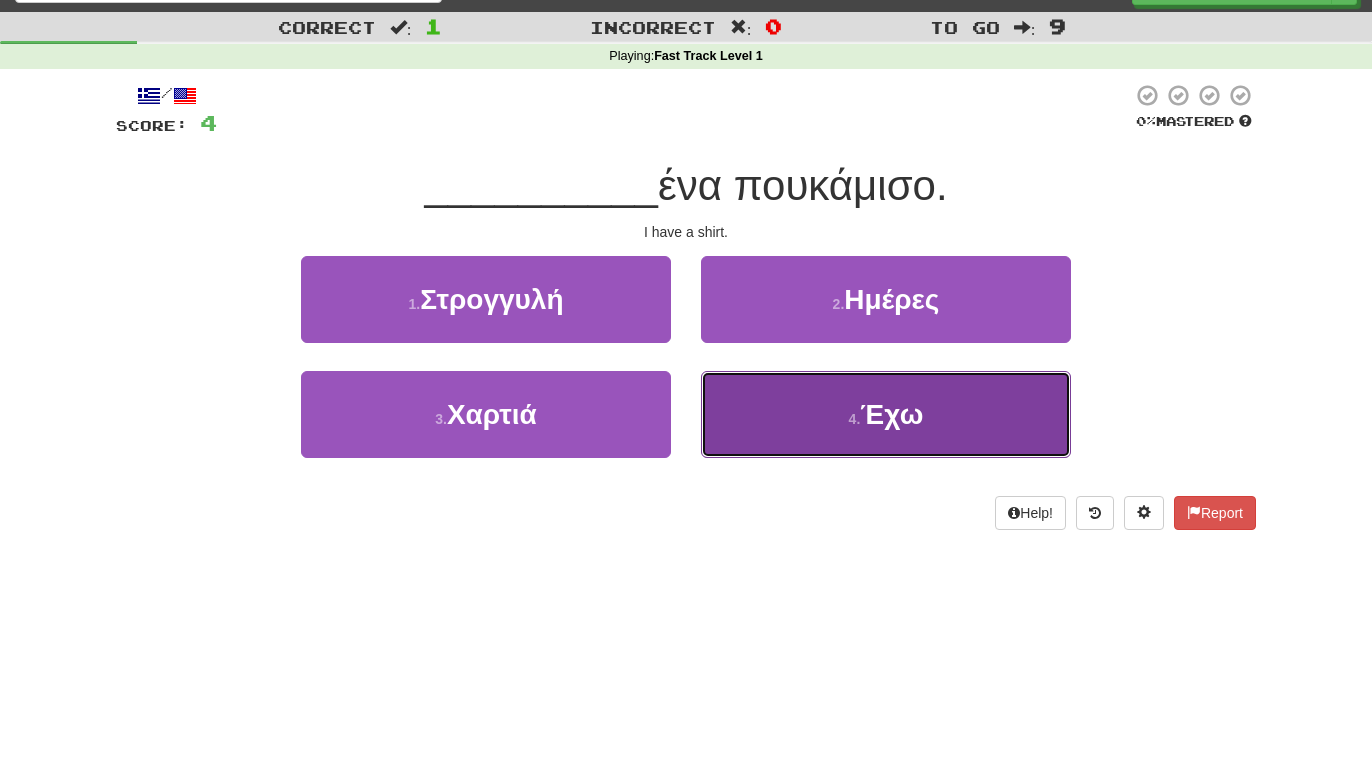 click on "4 .  Έχω" at bounding box center (886, 414) 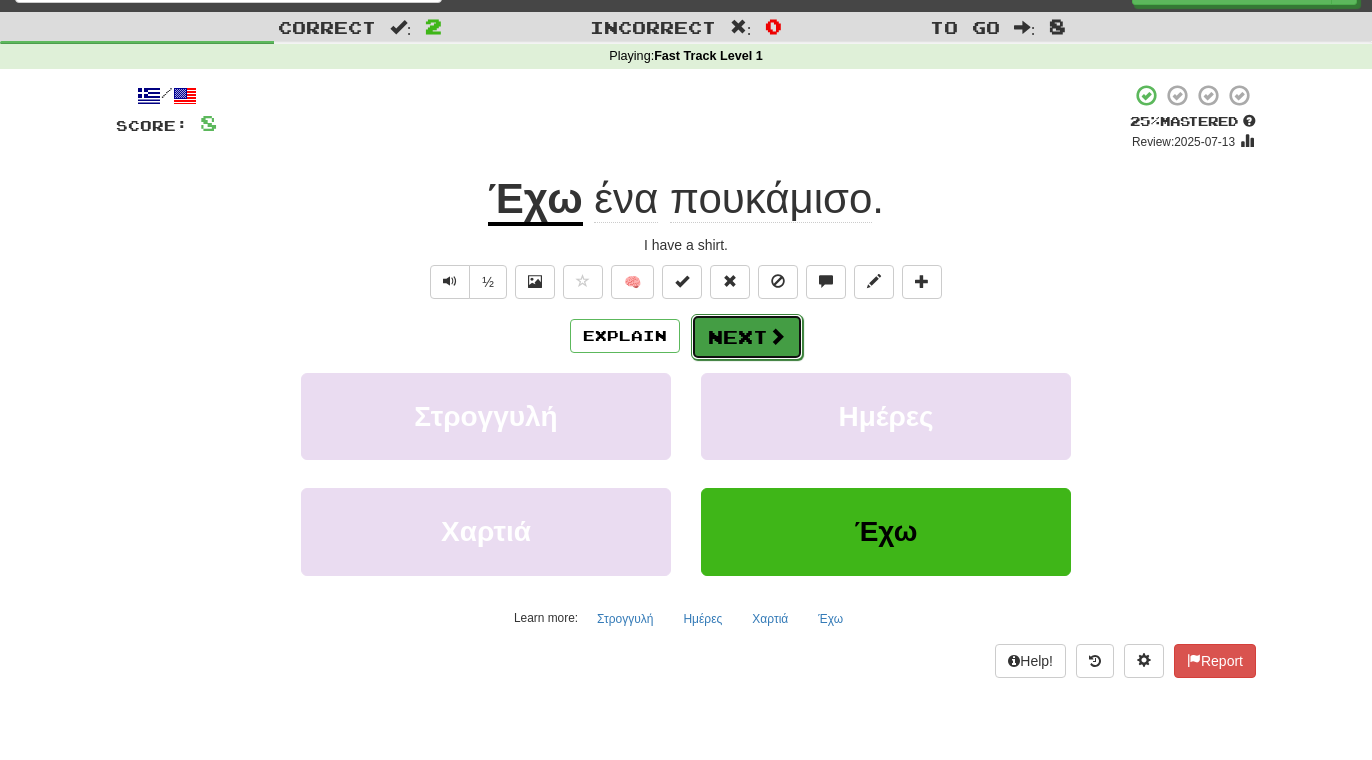 click on "Next" at bounding box center (747, 337) 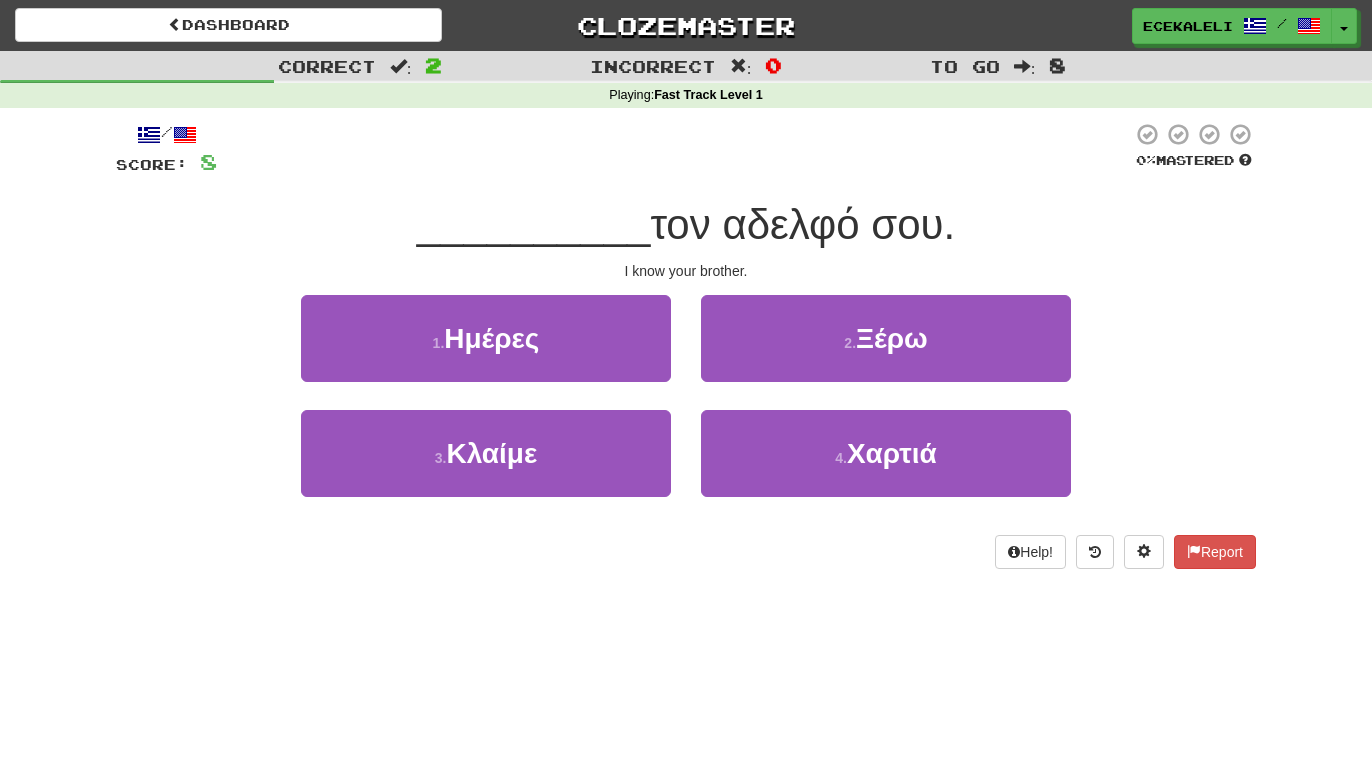 scroll, scrollTop: 1, scrollLeft: 0, axis: vertical 